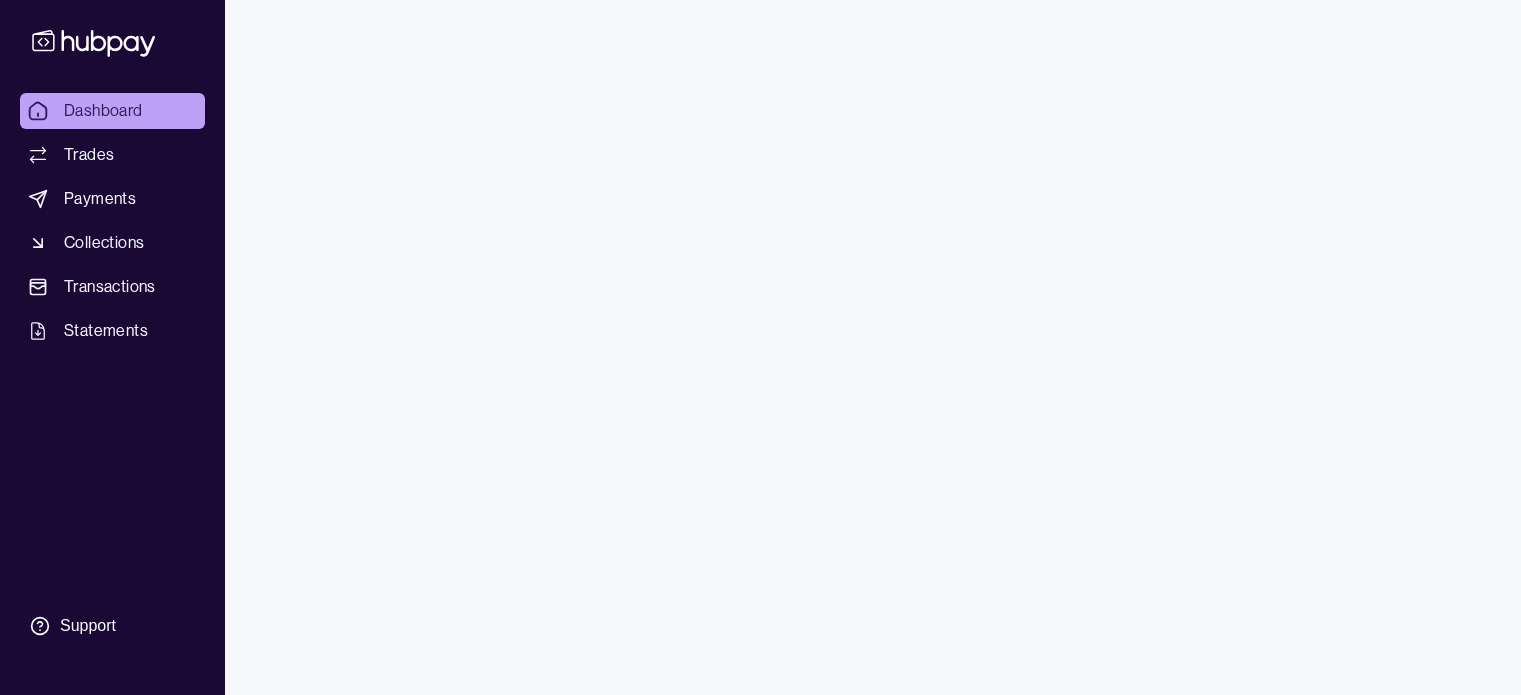 scroll, scrollTop: 0, scrollLeft: 0, axis: both 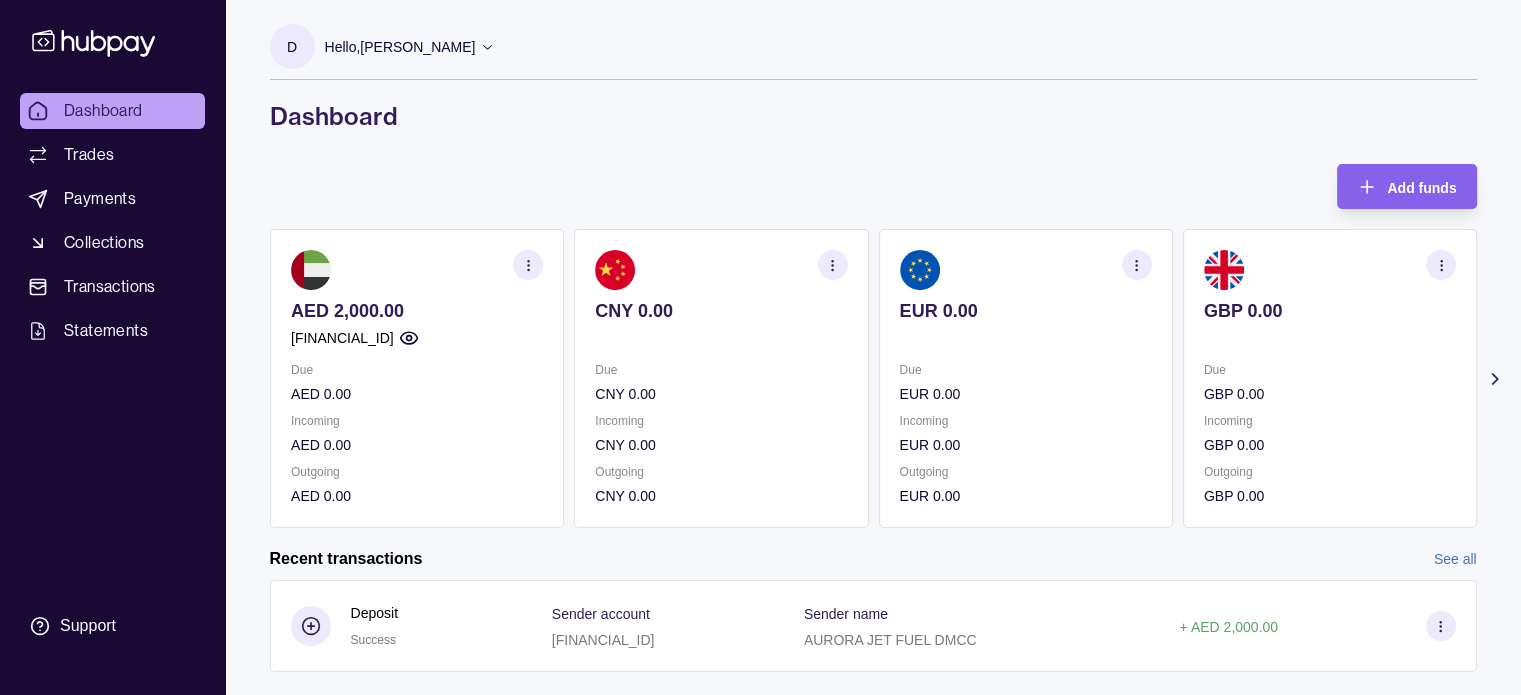 click 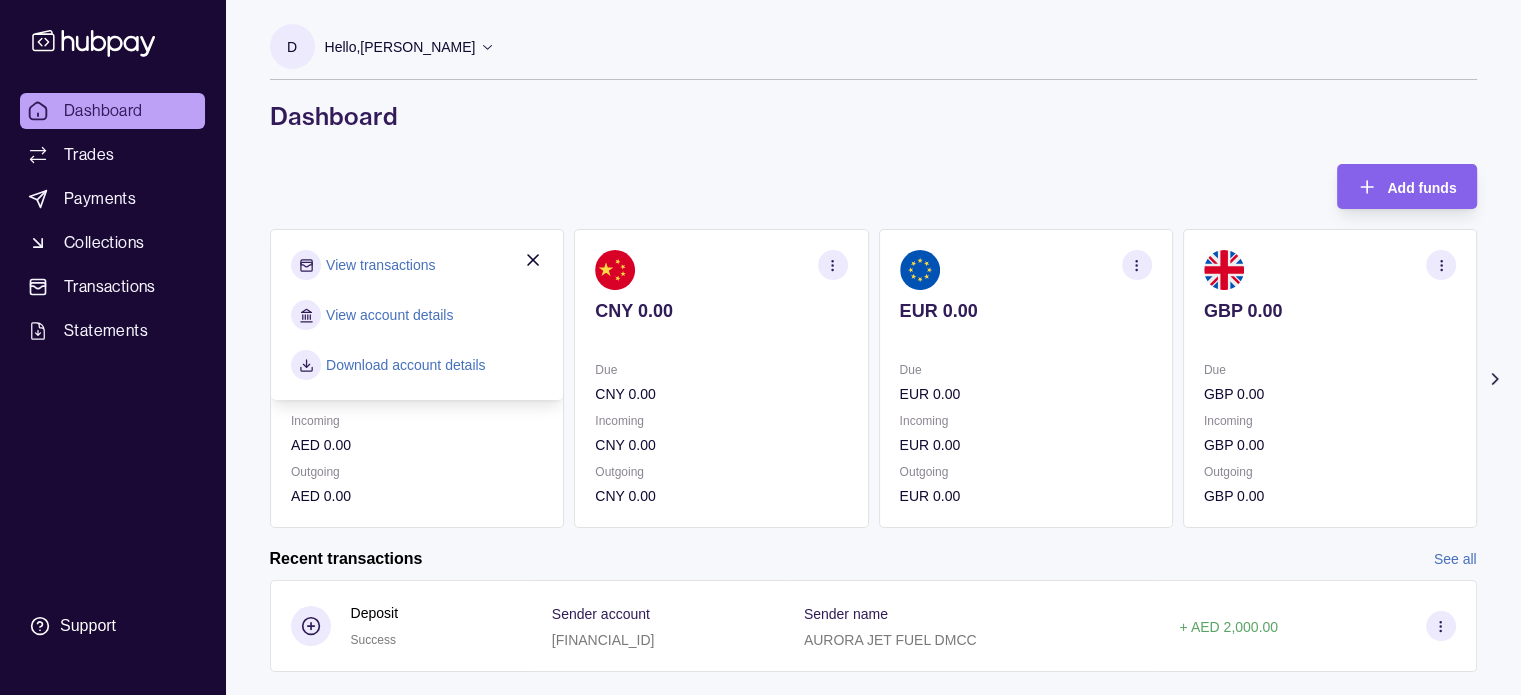 click on "View transactions" at bounding box center (380, 265) 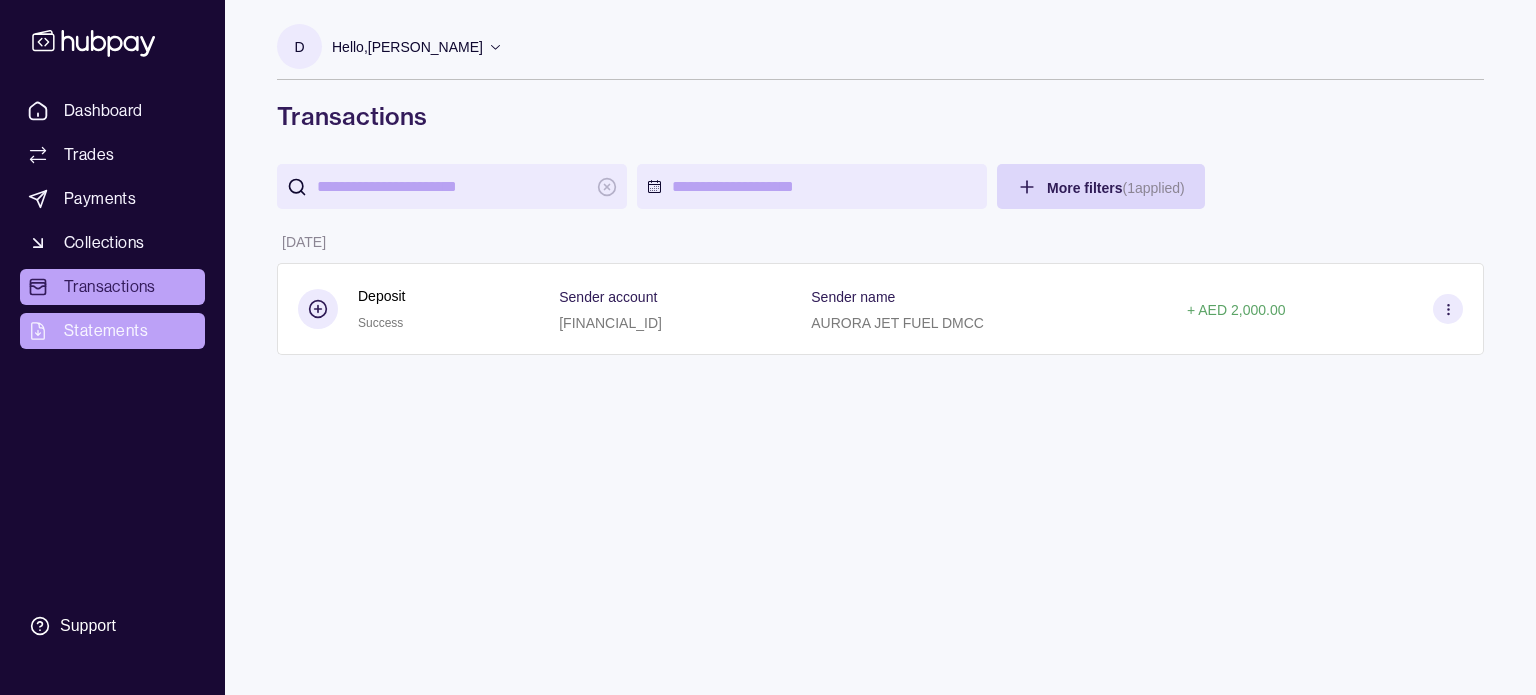 click on "Statements" at bounding box center (112, 331) 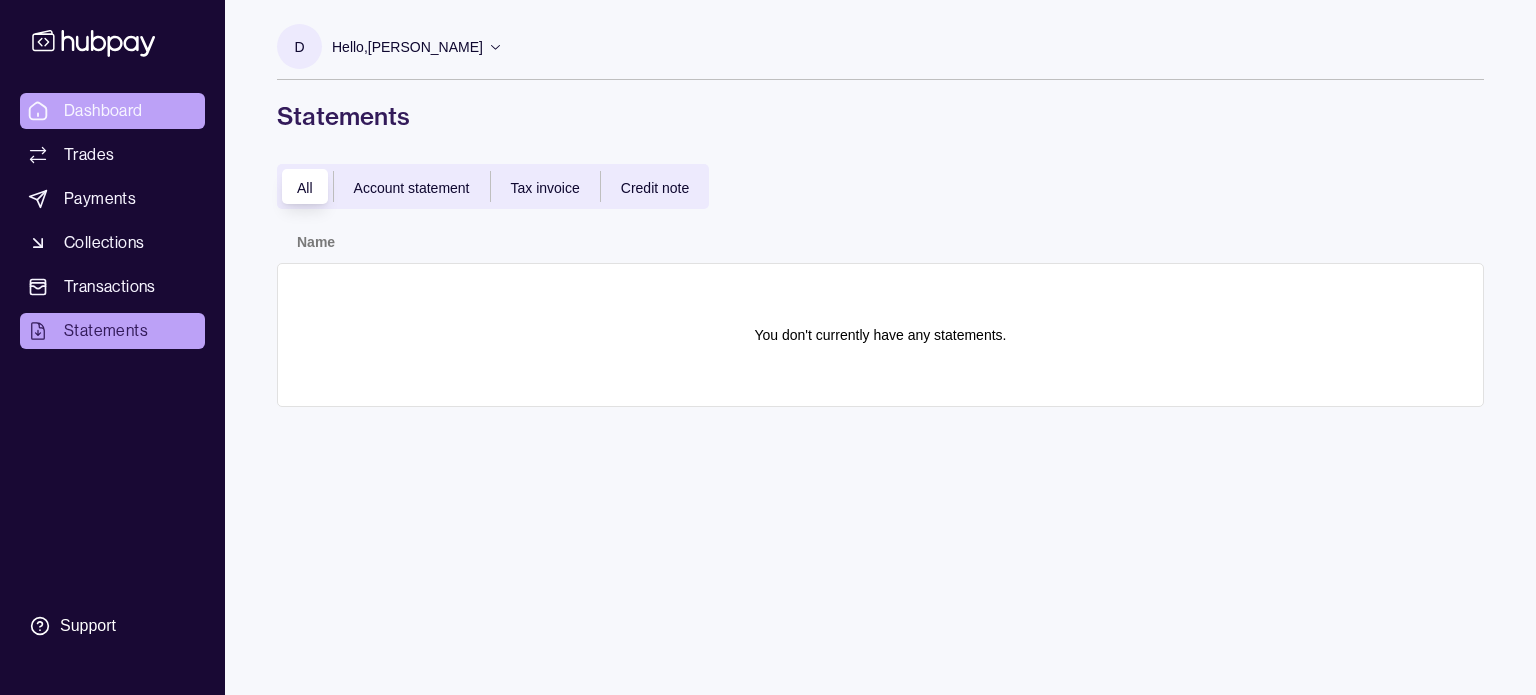 click on "Dashboard" at bounding box center [103, 111] 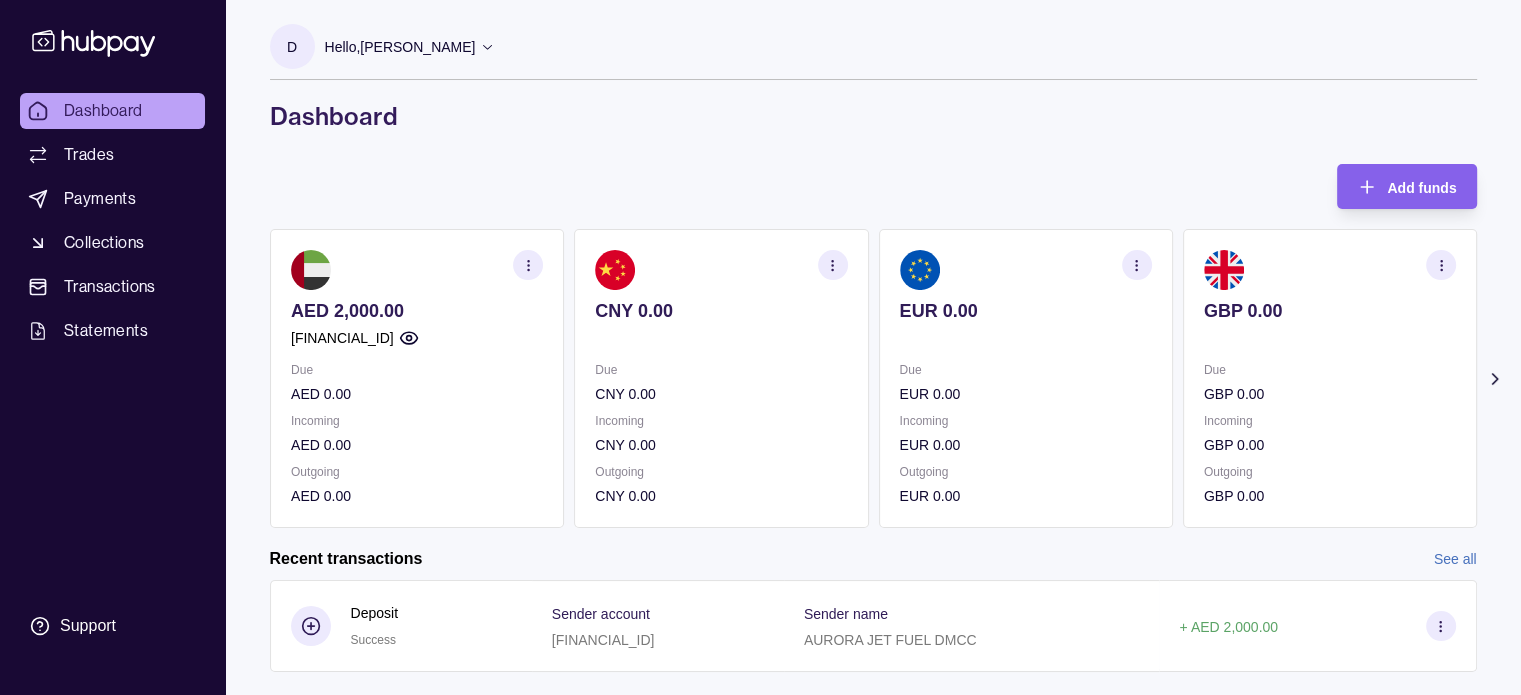 click at bounding box center [528, 265] 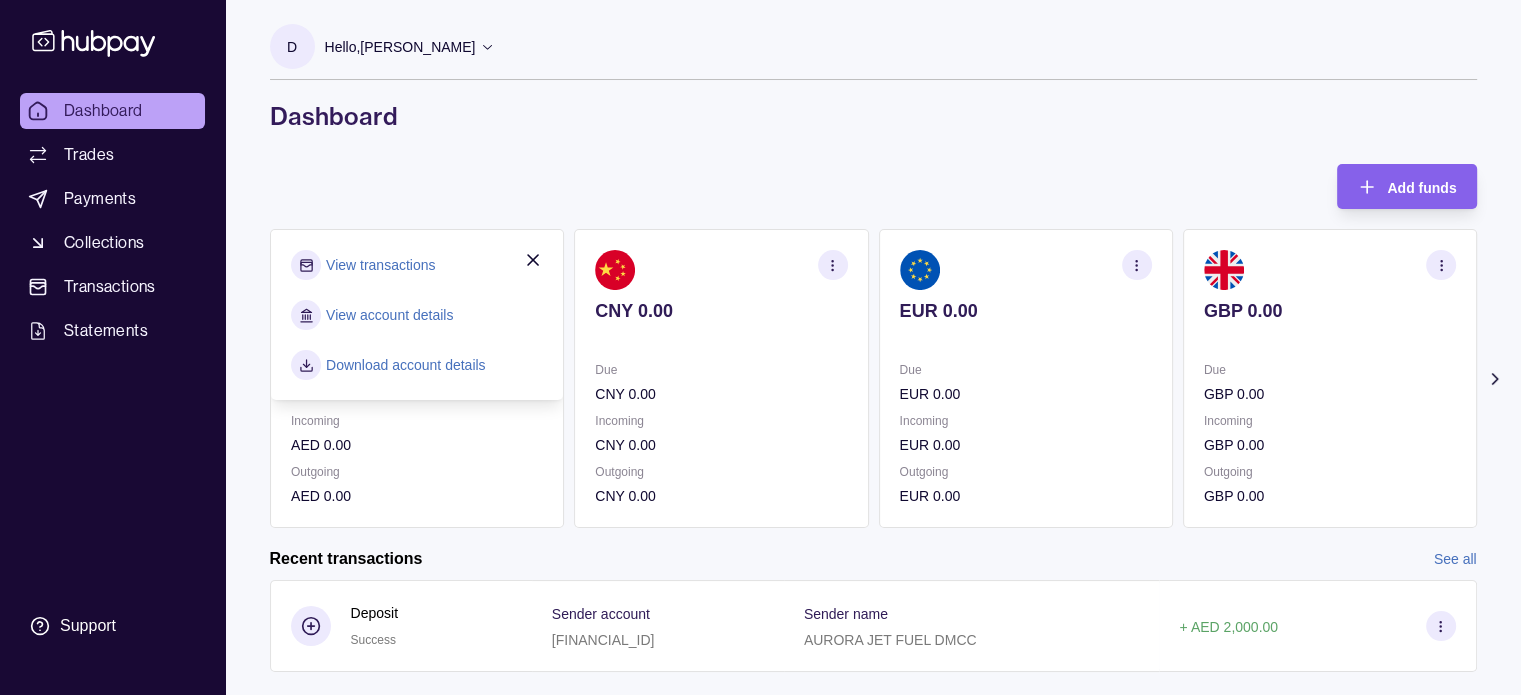 click on "View transactions" at bounding box center [380, 265] 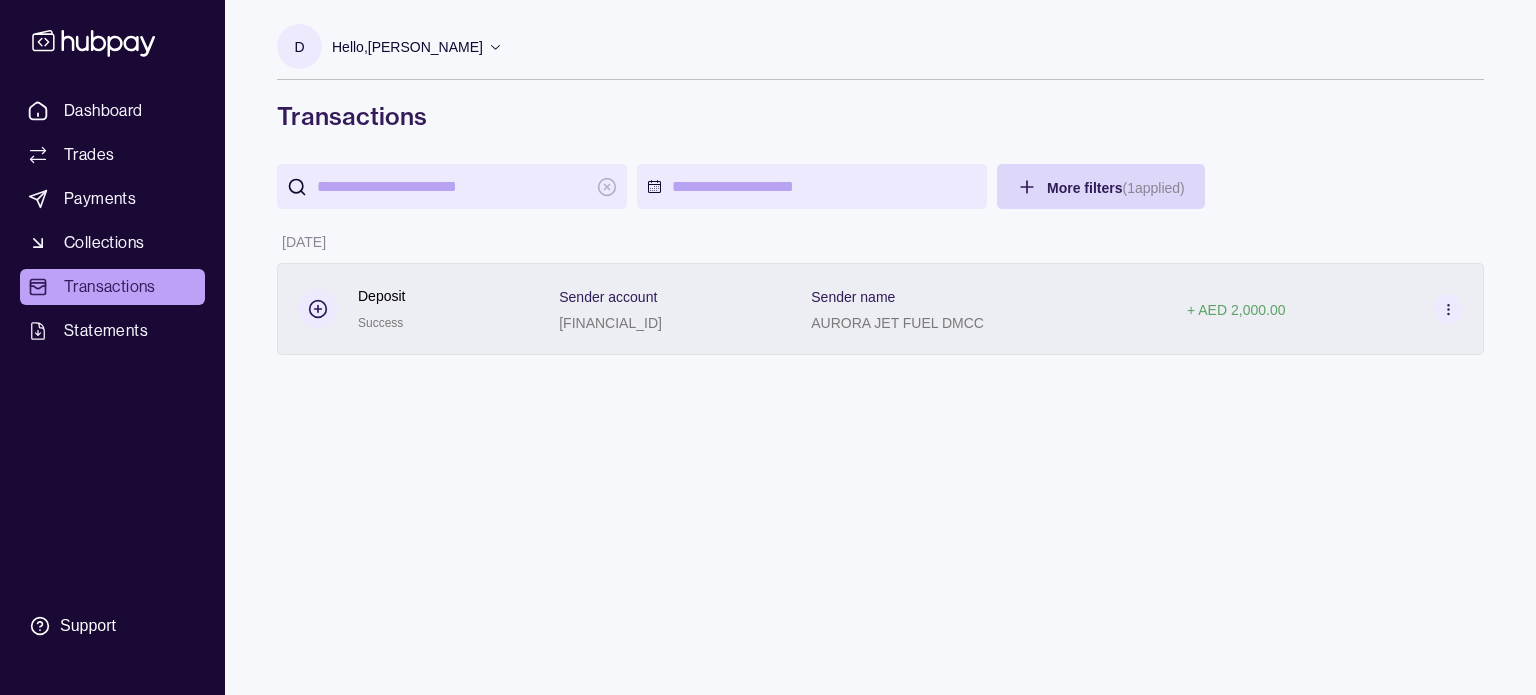 click on "[FINANCIAL_ID]" at bounding box center [610, 323] 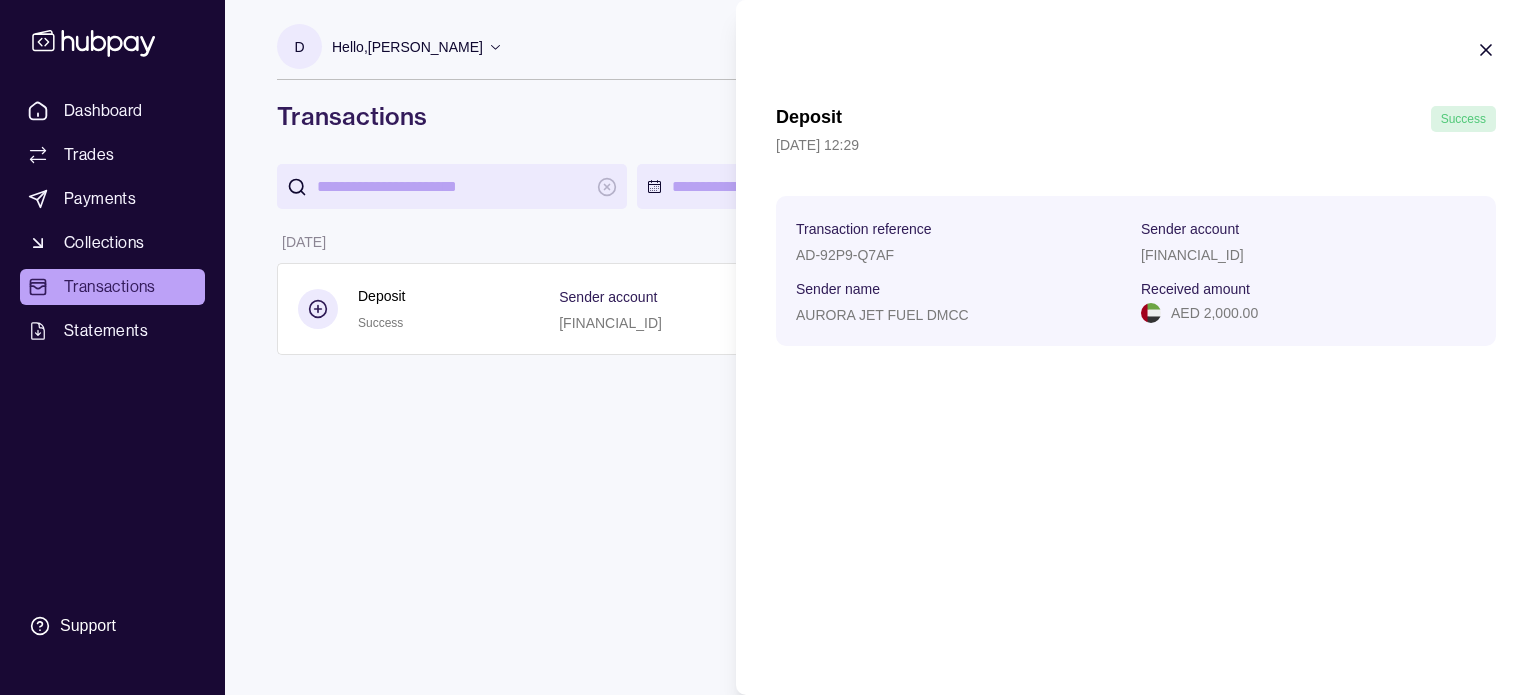 click 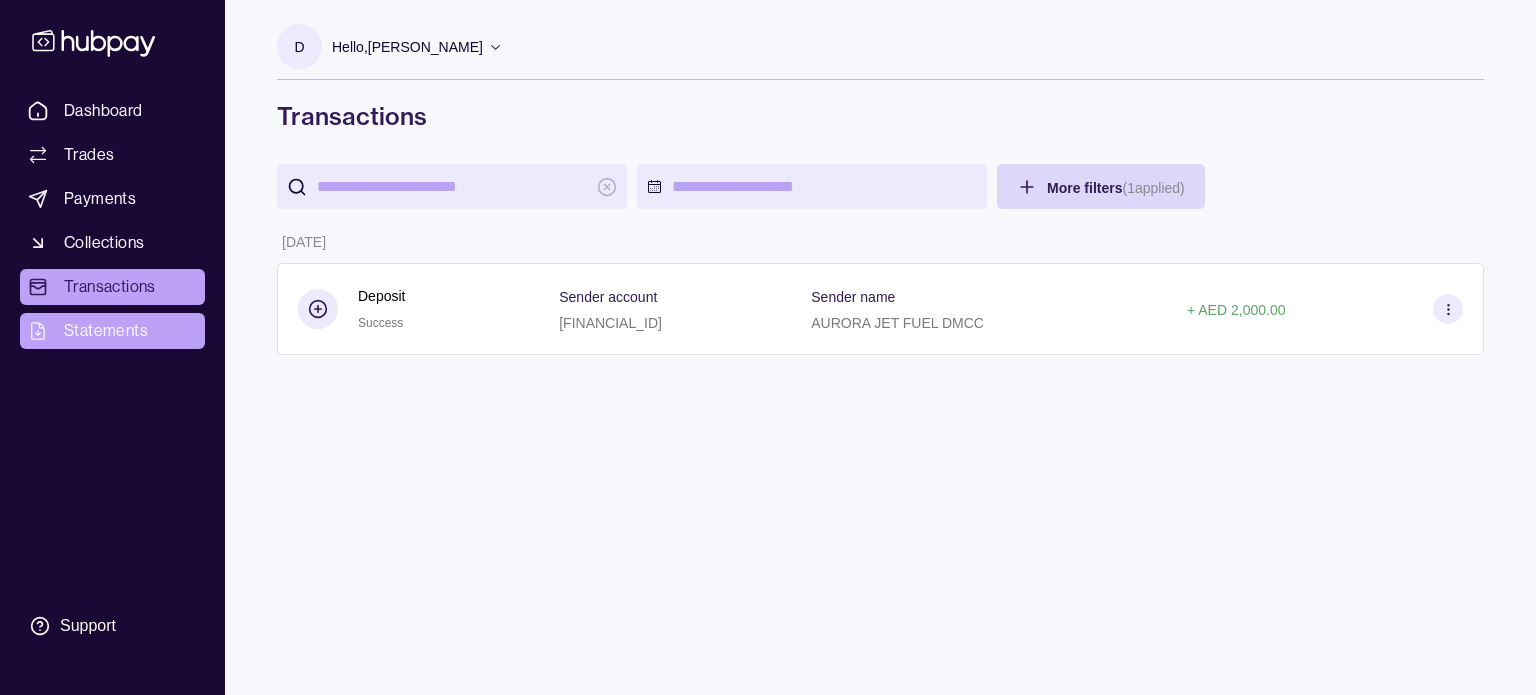 click on "Statements" at bounding box center [106, 331] 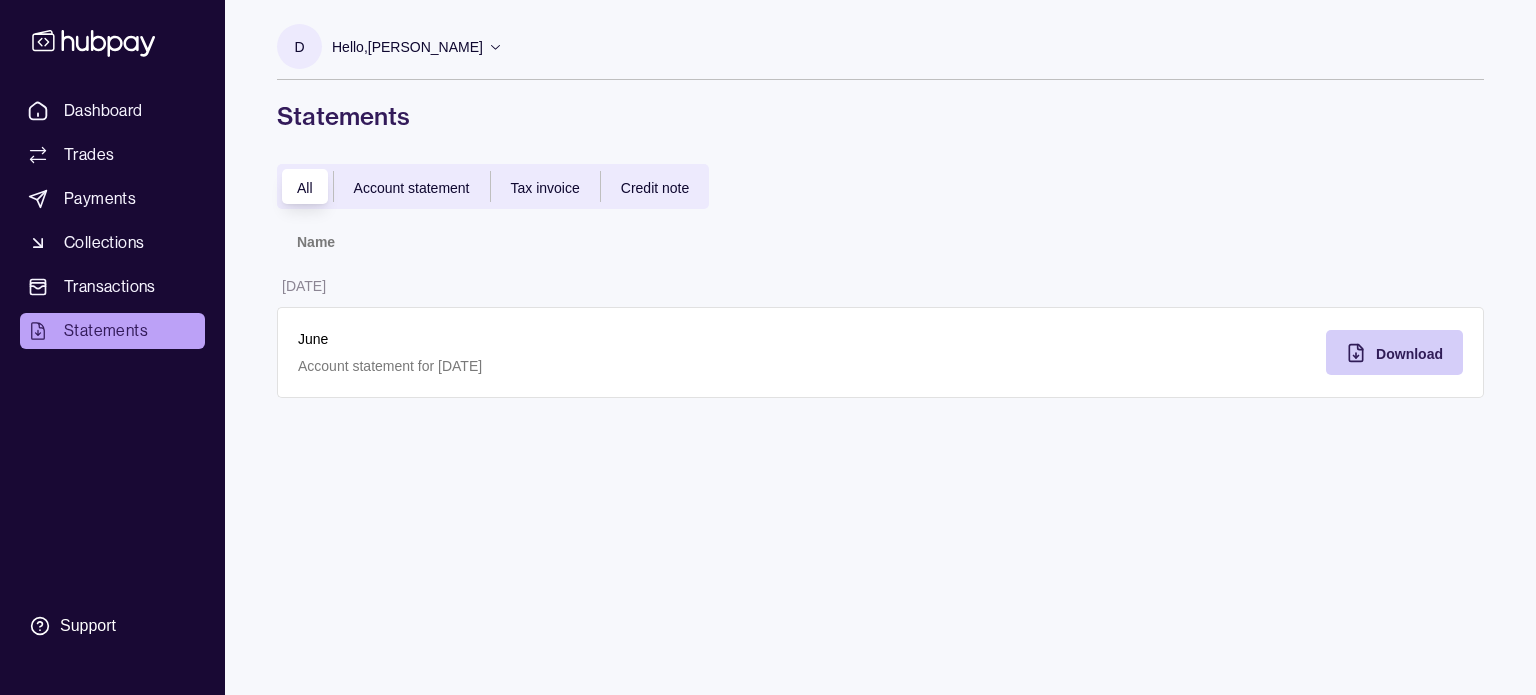 click on "Download" at bounding box center [1379, 352] 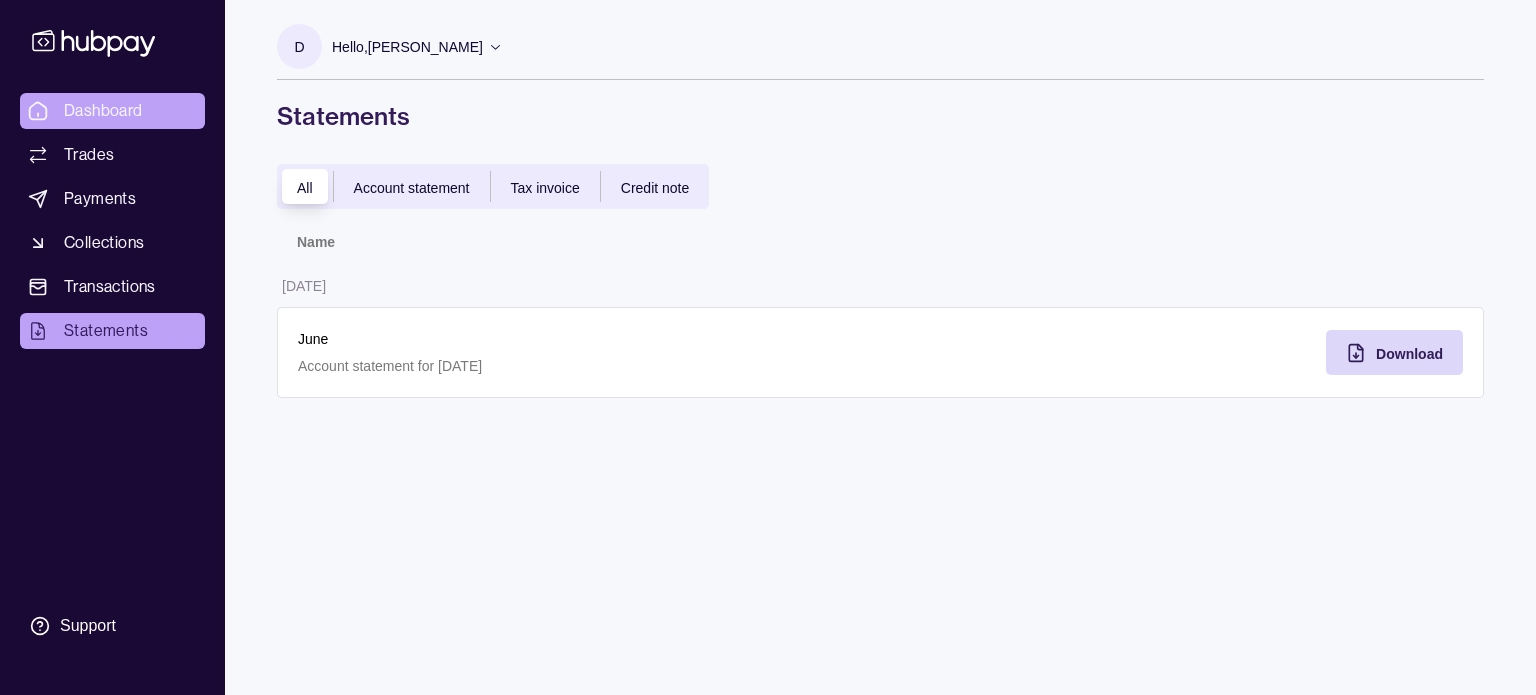 click on "Dashboard" at bounding box center [103, 111] 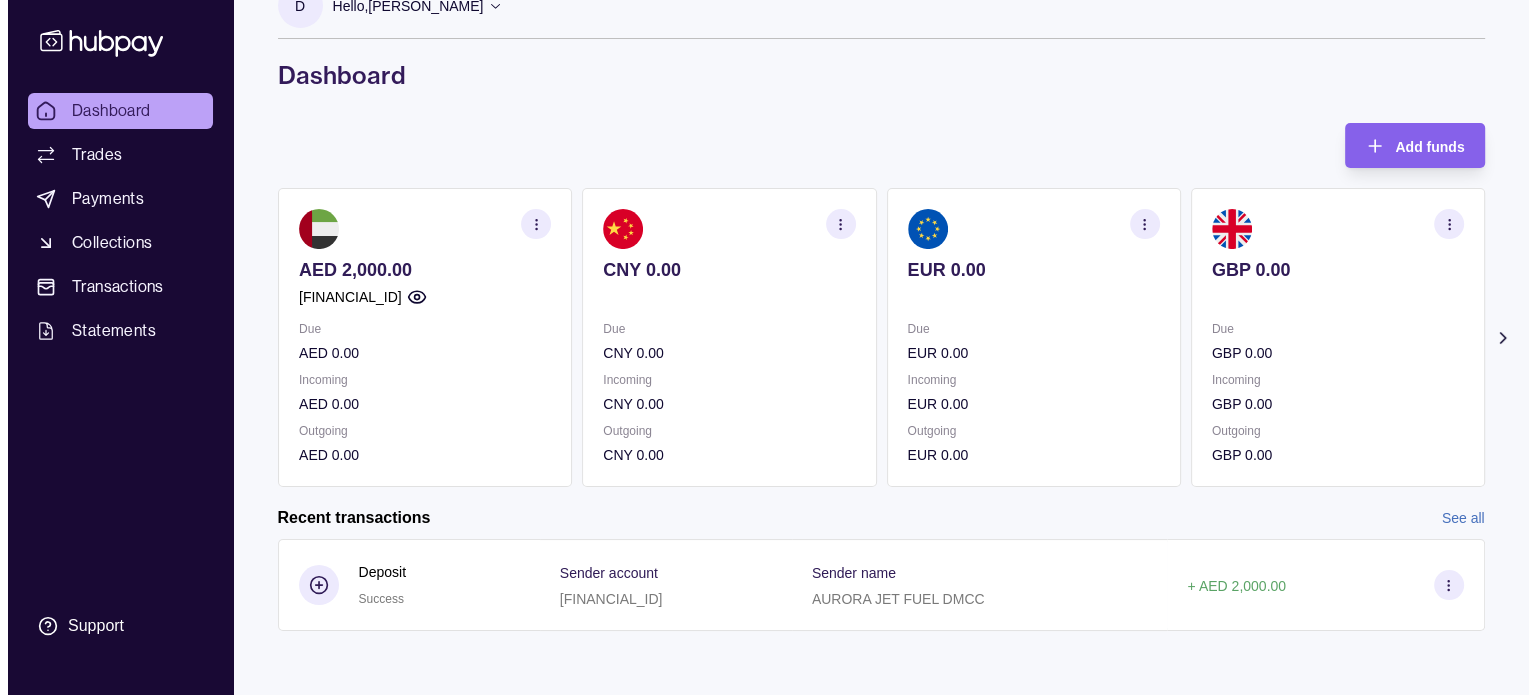 scroll, scrollTop: 0, scrollLeft: 0, axis: both 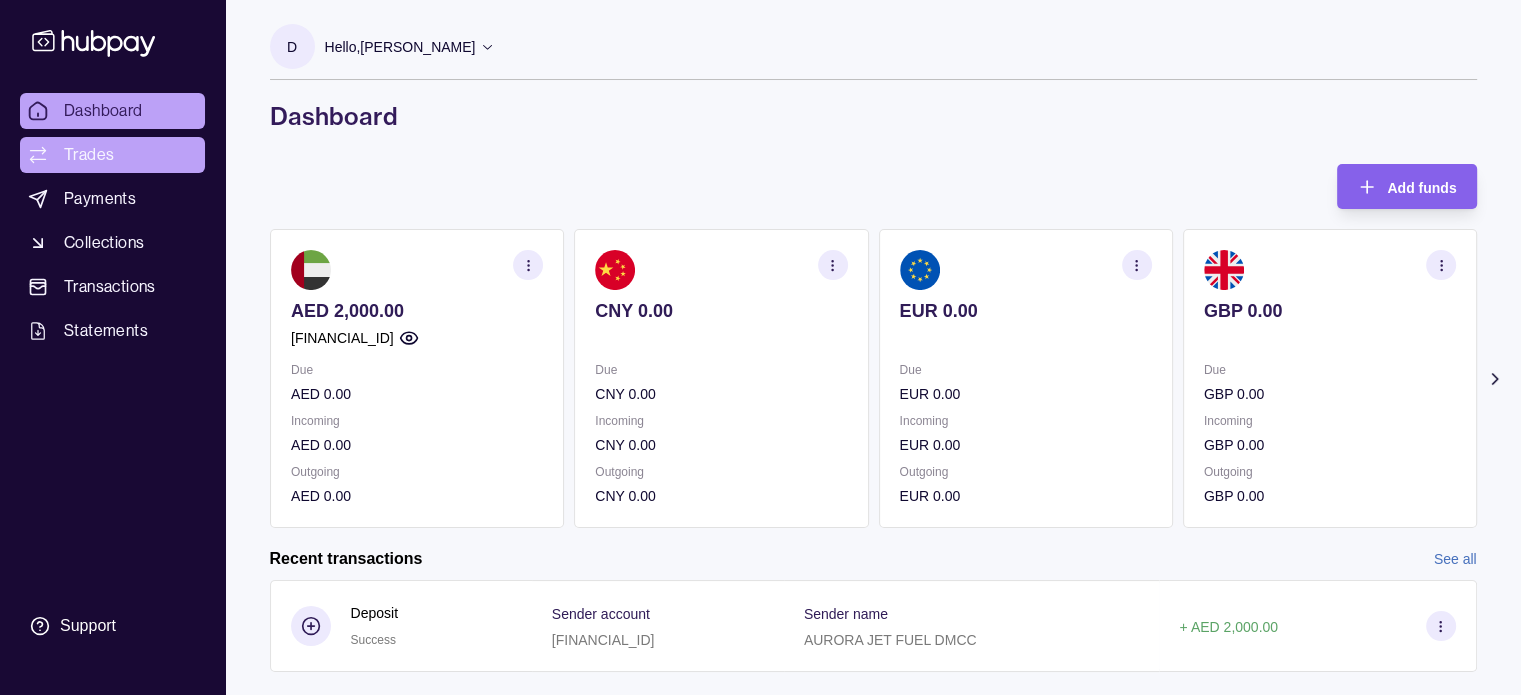 click on "Trades" at bounding box center [112, 155] 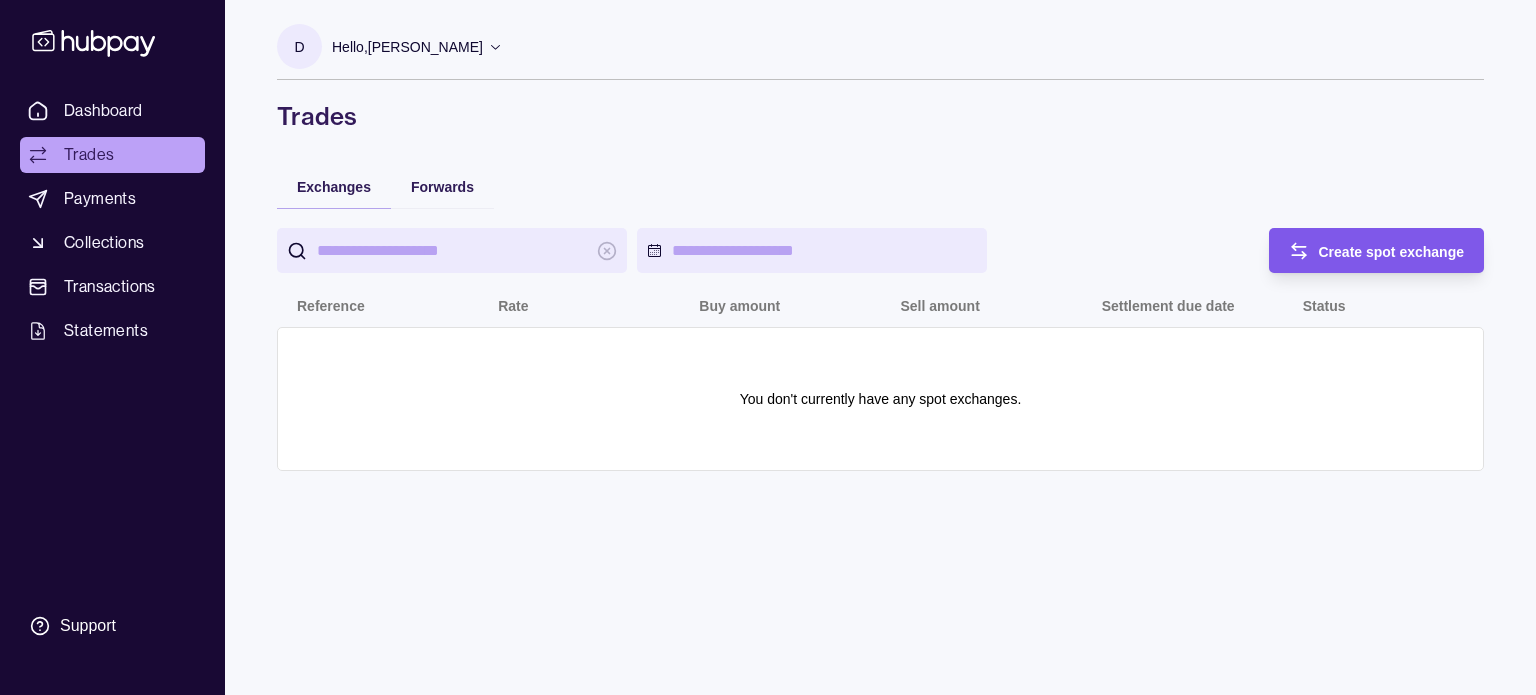 click on "Create spot exchange" at bounding box center (1392, 252) 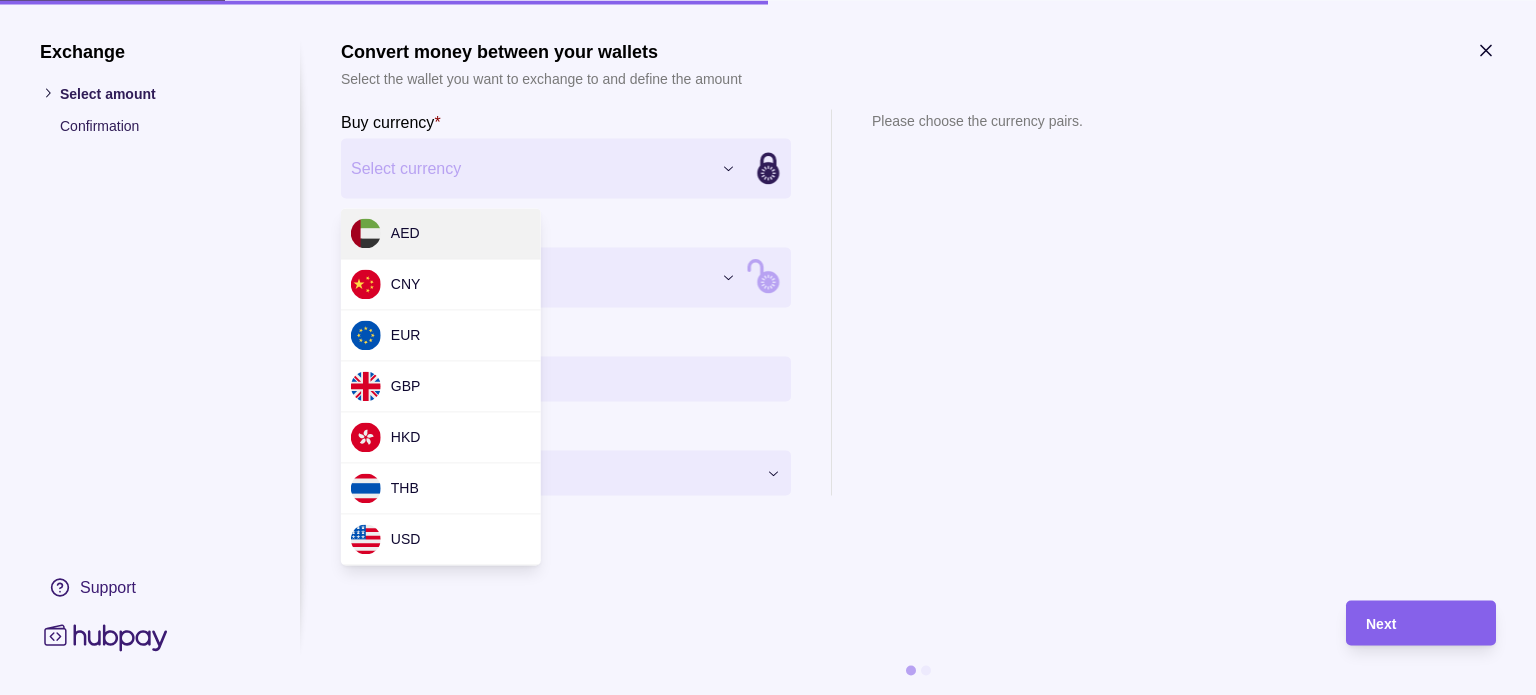 click on "Dashboard Trades Payments Collections Transactions Statements Support D Hello,  [PERSON_NAME] Jet Fuel DMCC  Account Terms and conditions Privacy policy Sign out Trades Exchanges Forwards Create spot exchange Reference Rate Buy amount Sell amount Settlement due date Status You don't currently have any spot exchanges. Trades | Hubpay Exchange Select amount Confirmation Support Convert money between your wallets Select the wallet you want to exchange to and define the amount Buy currency  * Select currency *** *** *** *** *** *** *** Sell currency  * Select currency *** *** *** *** *** *** *** Buy amount  * Settlement Loading… Please choose the currency pairs. Next AED CNY EUR GBP HKD THB USD" at bounding box center [768, 347] 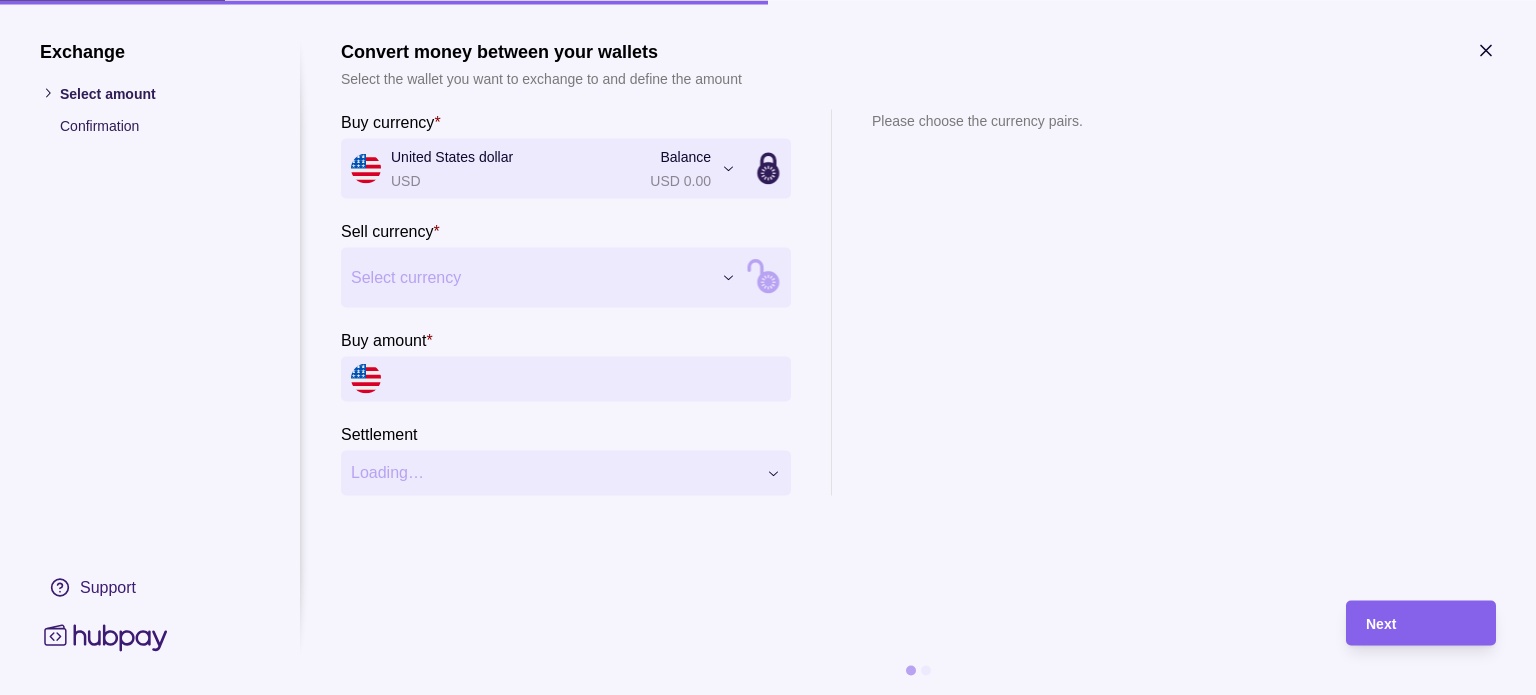 click on "Dashboard Trades Payments Collections Transactions Statements Support D Hello,  [PERSON_NAME] Jet Fuel DMCC  Account Terms and conditions Privacy policy Sign out Trades Exchanges Forwards Create spot exchange Reference Rate Buy amount Sell amount Settlement due date Status You don't currently have any spot exchanges. Trades | Hubpay Exchange Select amount Confirmation Support Convert money between your wallets Select the wallet you want to exchange to and define the amount Buy currency  * United States dollar USD Balance USD 0.00 *** *** *** *** *** *** *** Sell currency  * Select currency *** *** *** *** *** *** *** Buy amount  * Settlement Loading… Please choose the currency pairs. Next" at bounding box center (768, 347) 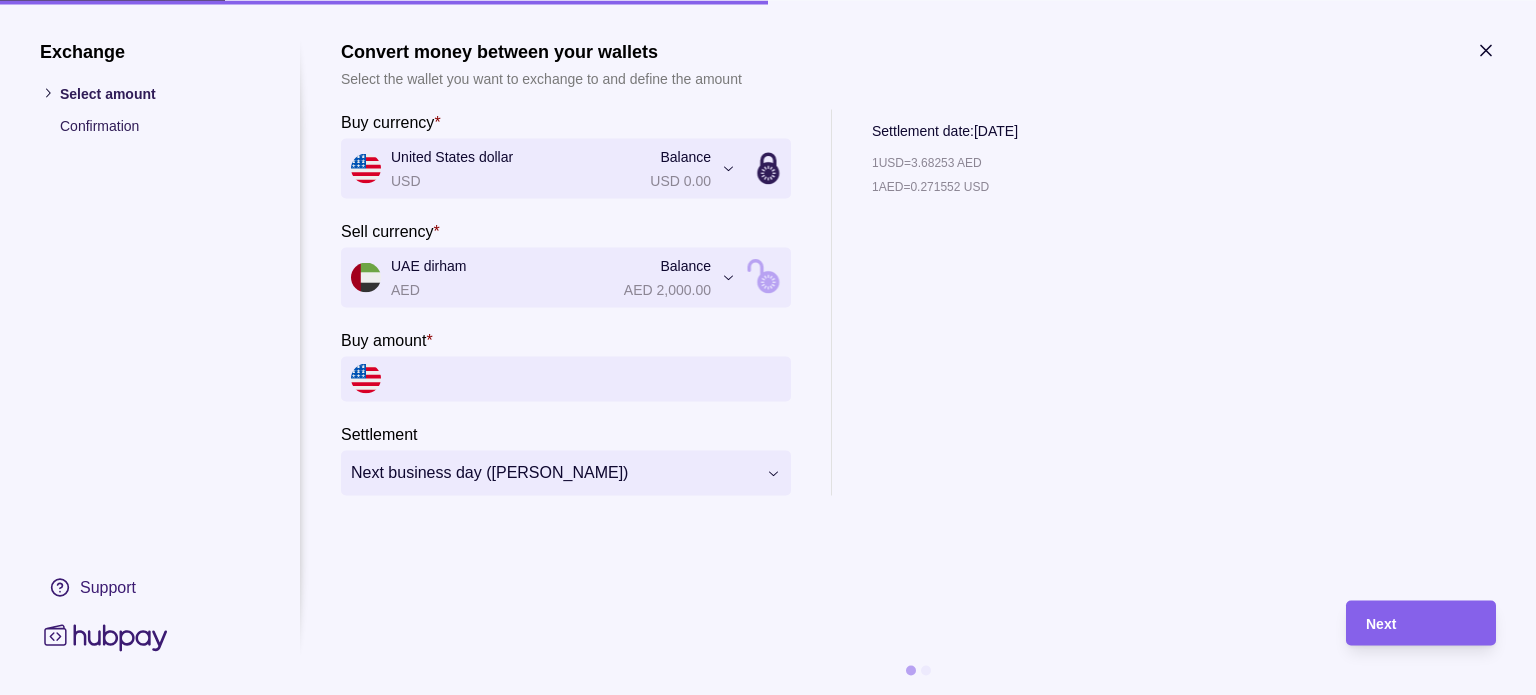 click 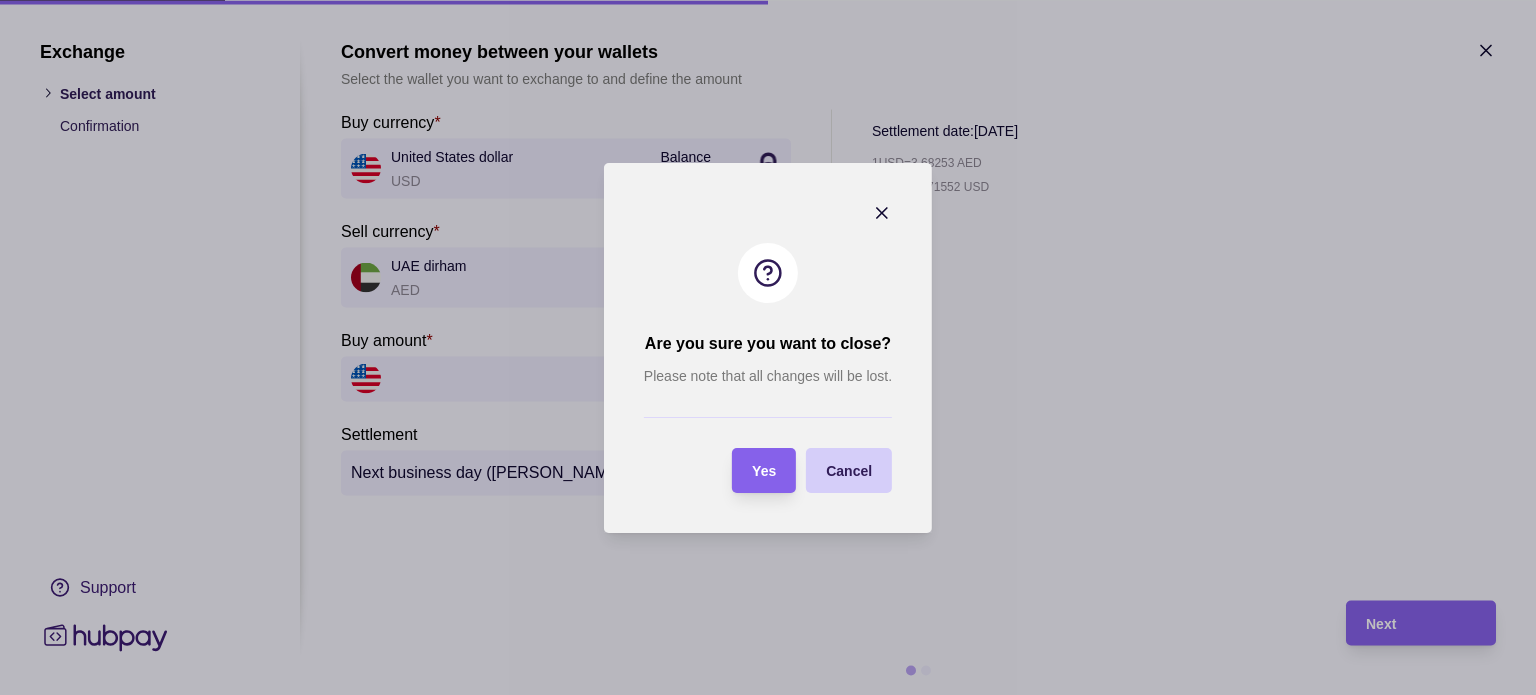 click on "Cancel" at bounding box center [849, 470] 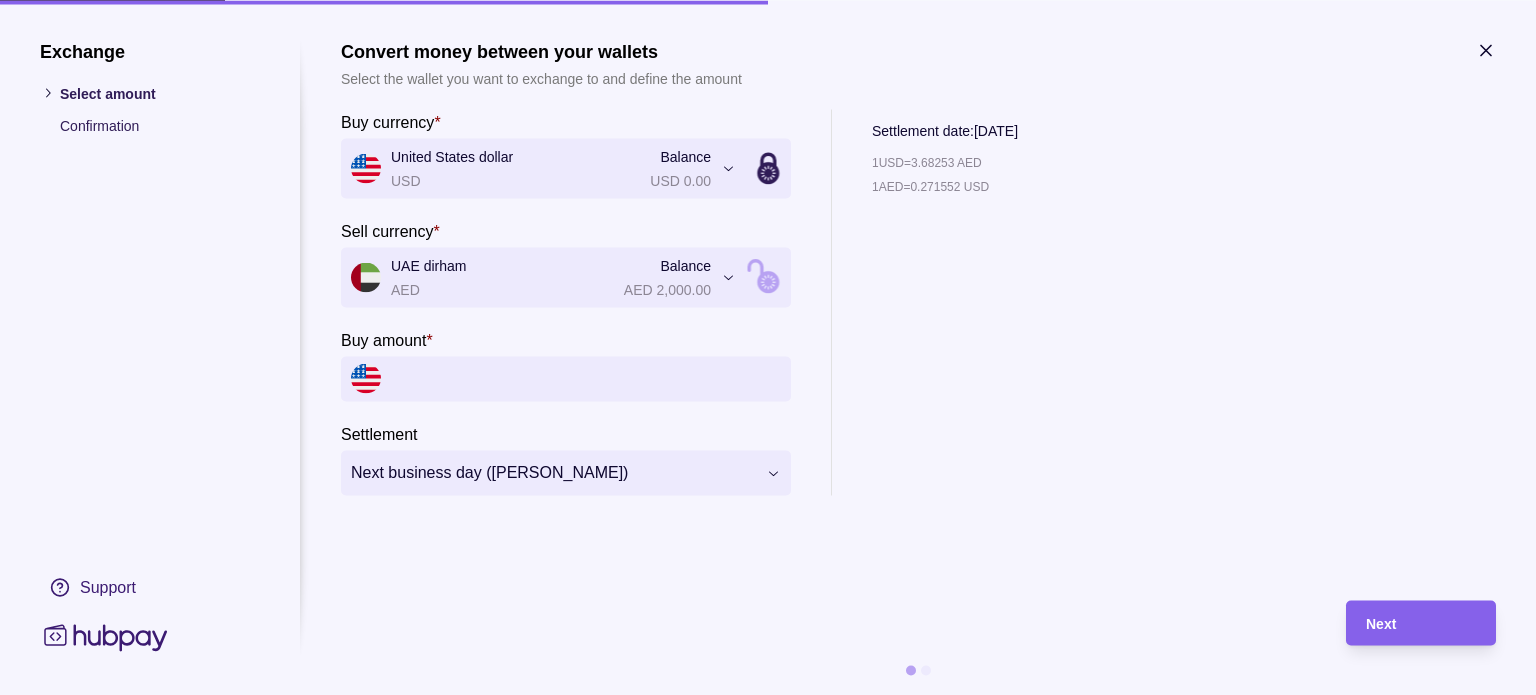 click 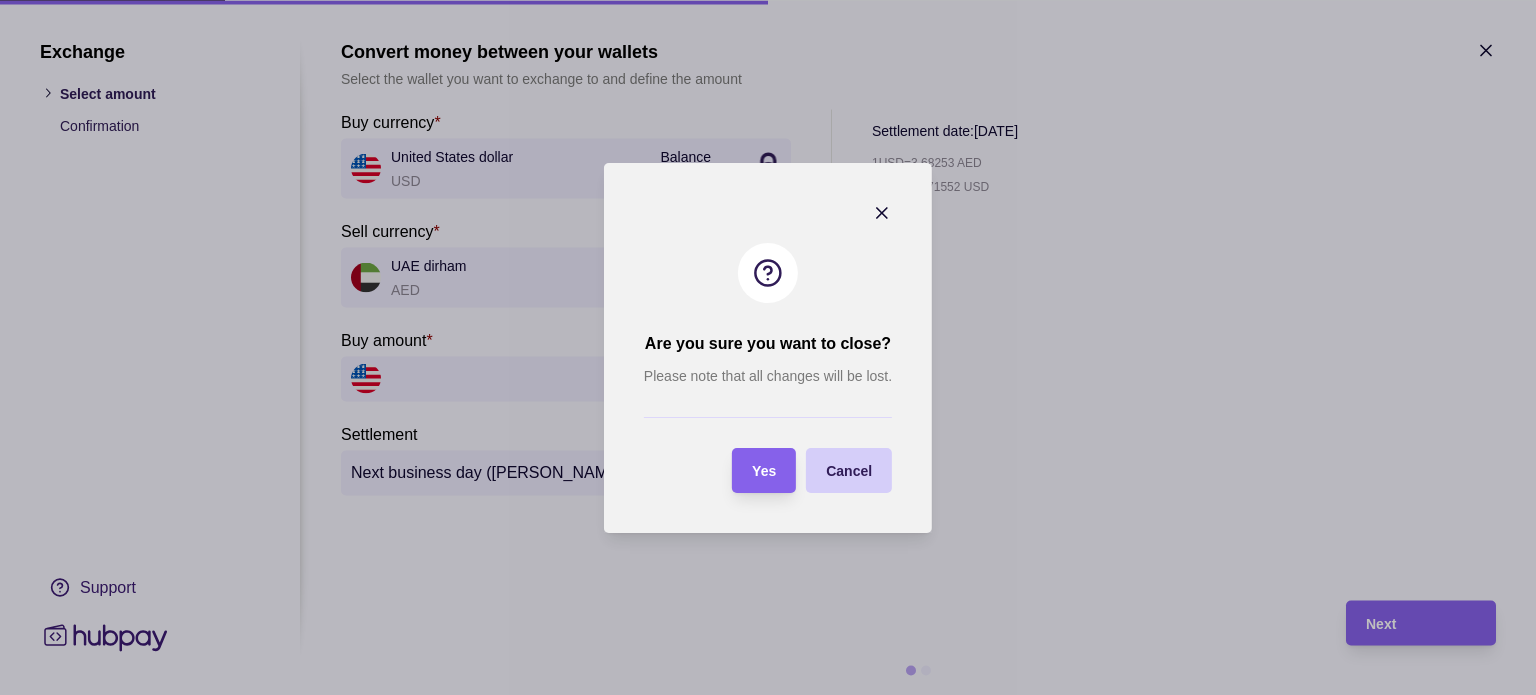 click on "Cancel" at bounding box center (849, 470) 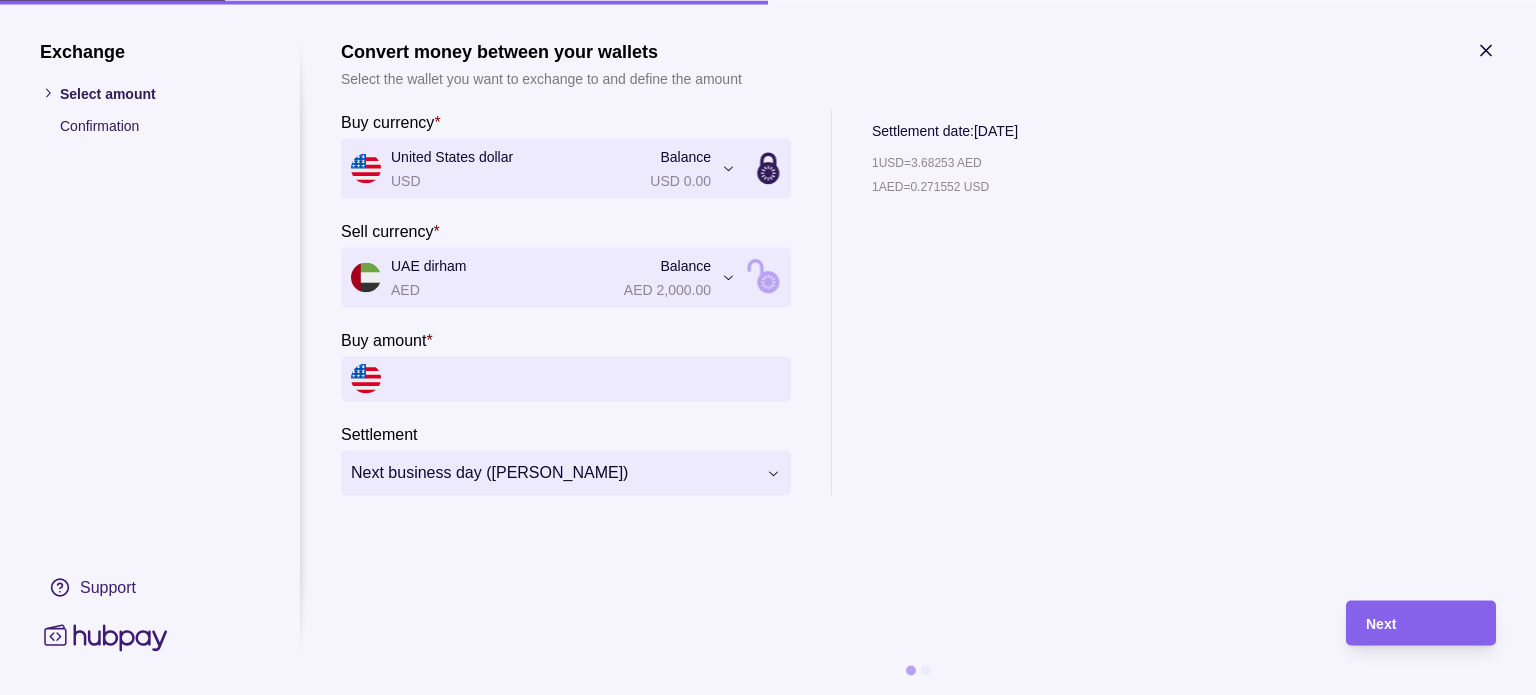 click on "Buy amount  *" at bounding box center (586, 378) 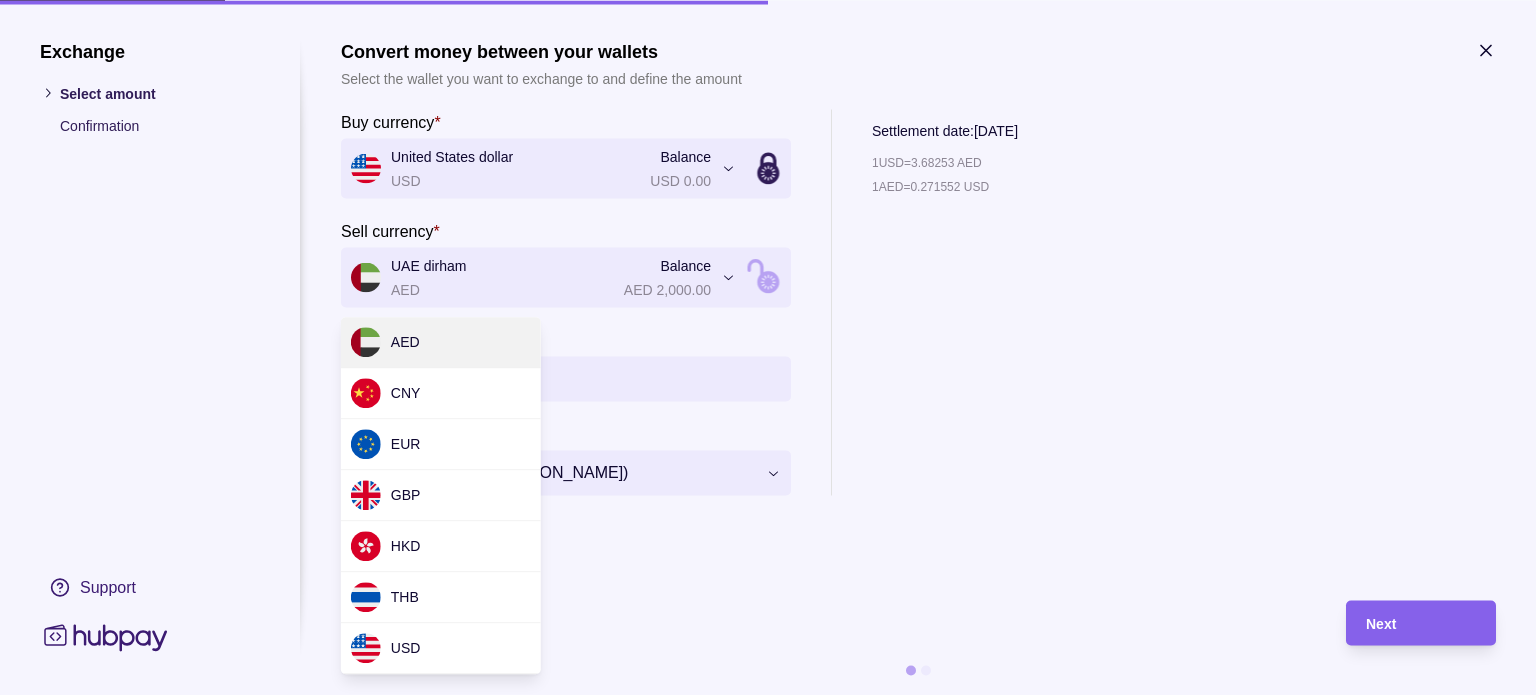 click on "**********" at bounding box center (768, 347) 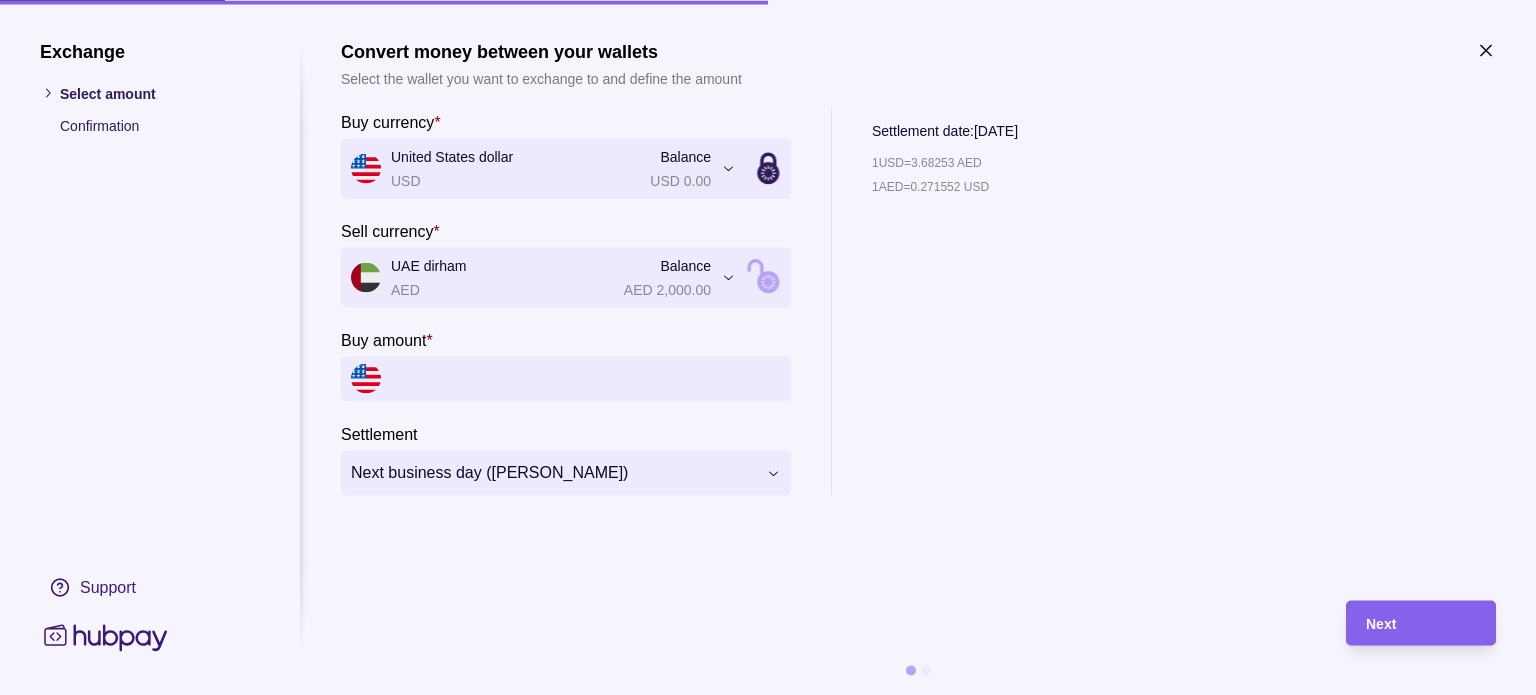 click on "**********" at bounding box center (768, 347) 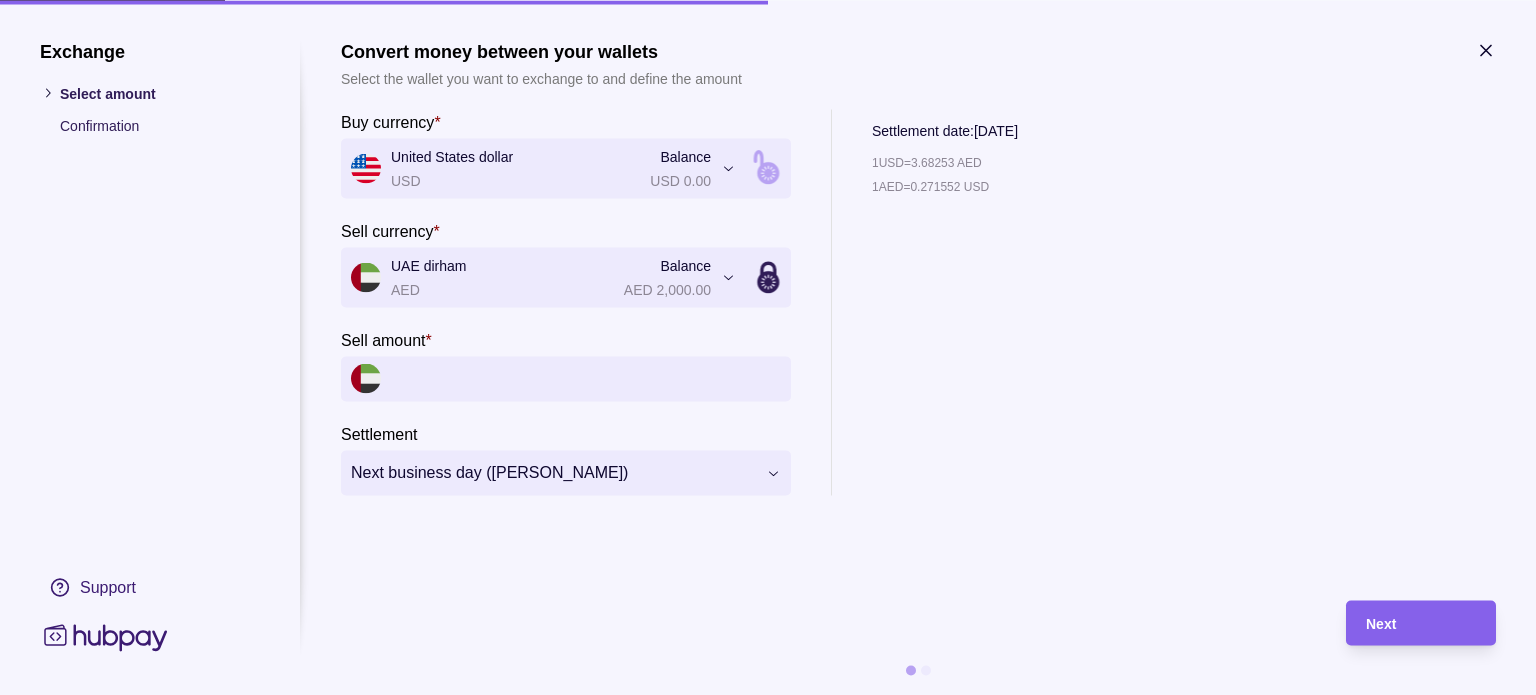 click on "Sell amount  *" at bounding box center [586, 378] 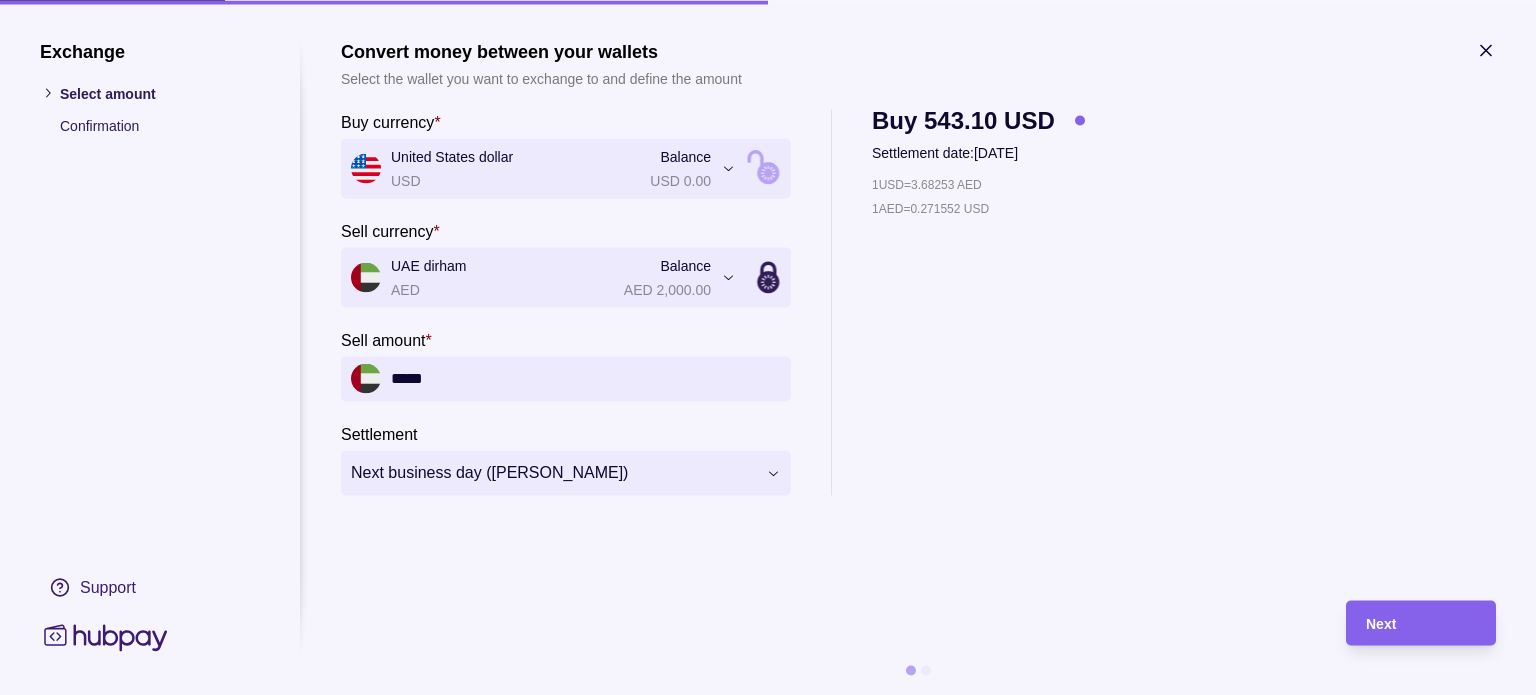 type on "*****" 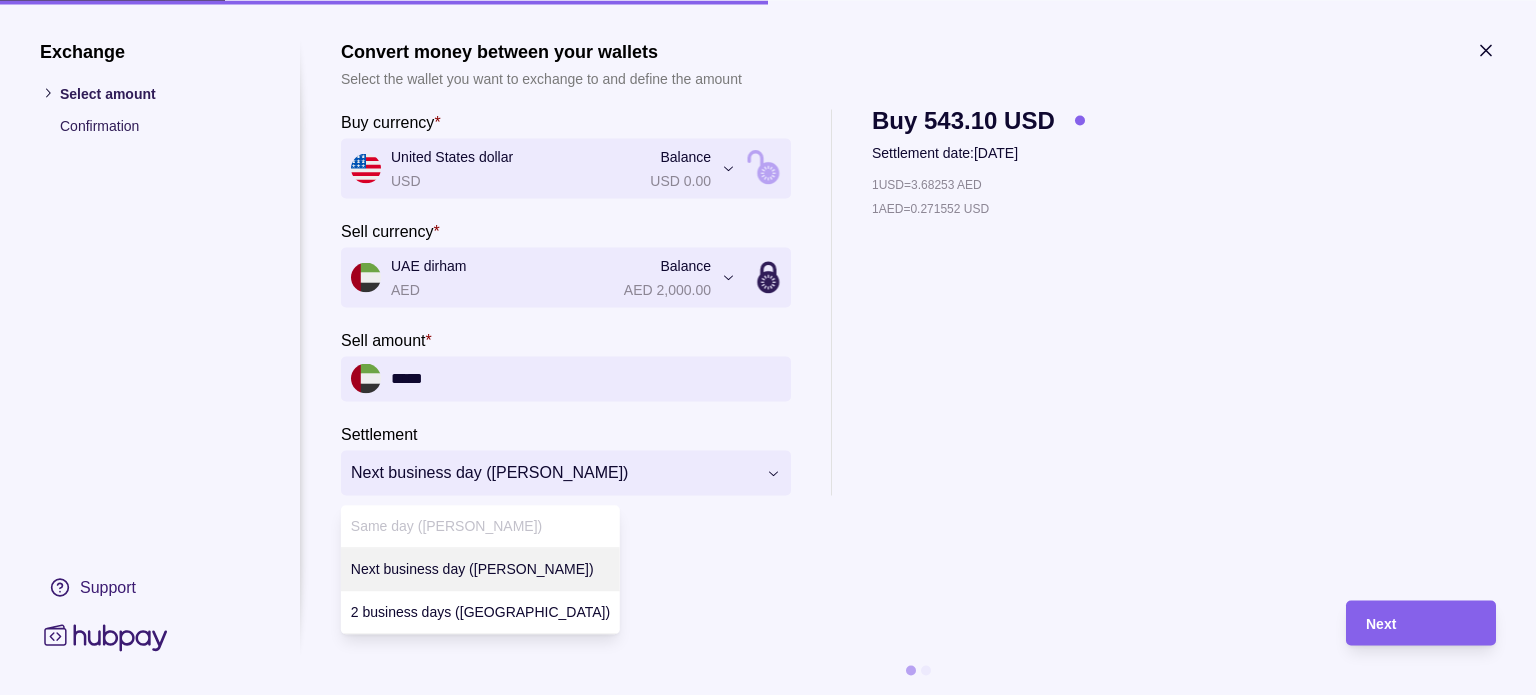 click on "**********" at bounding box center (768, 347) 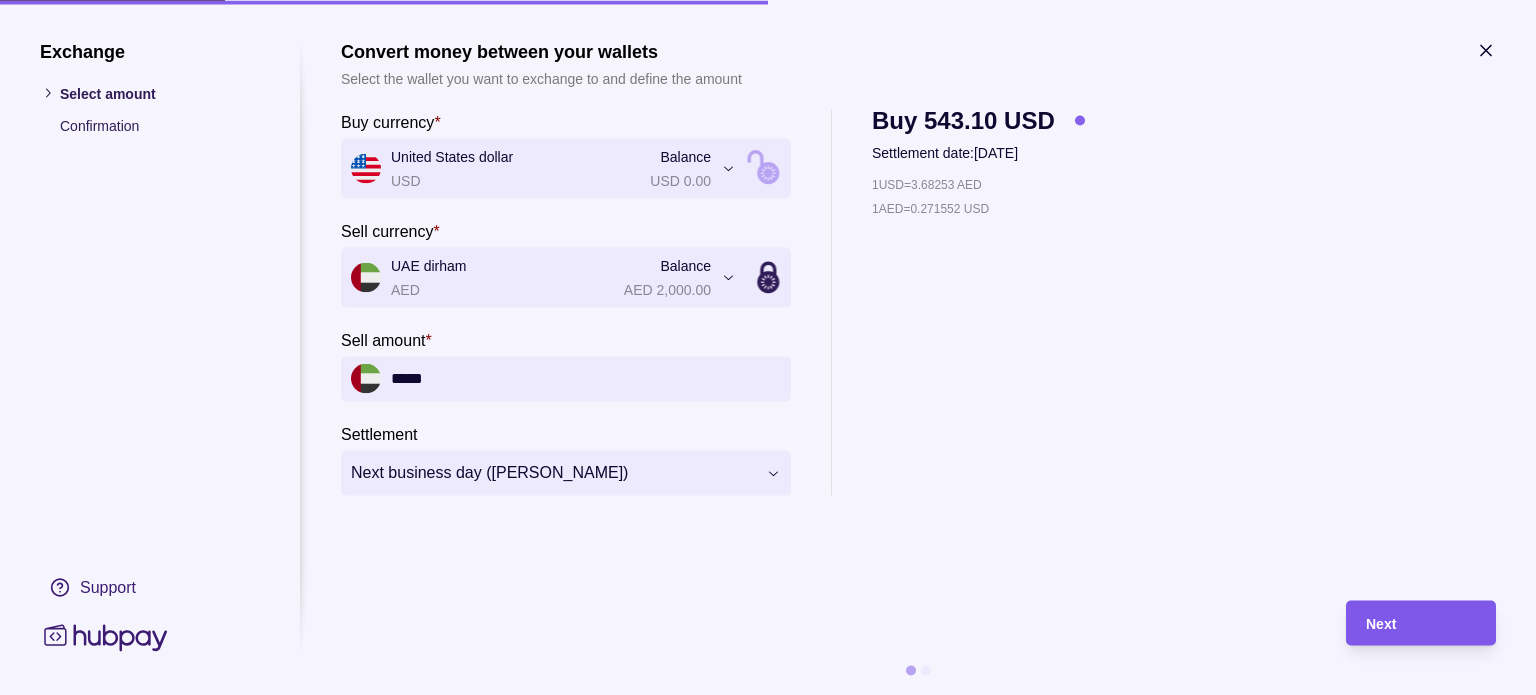 click on "Next" at bounding box center [1421, 623] 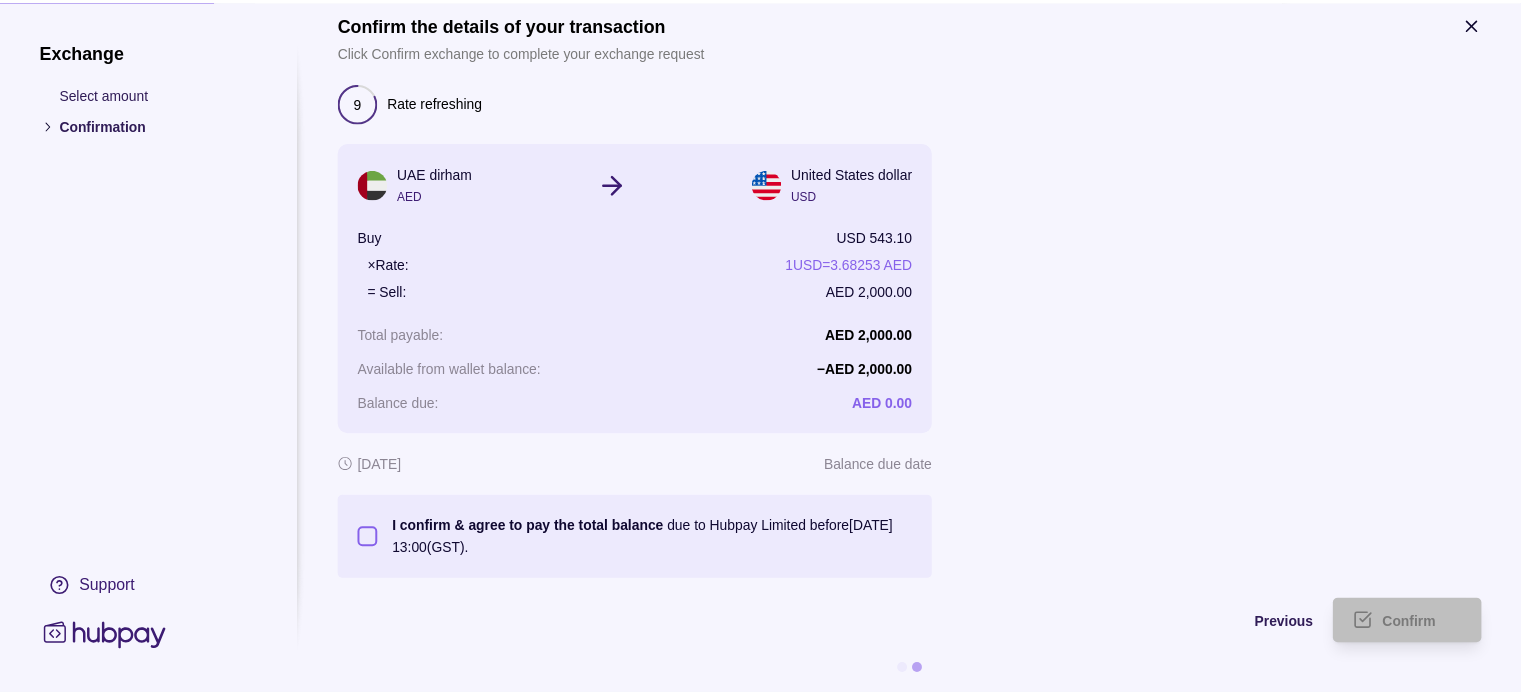 scroll, scrollTop: 42, scrollLeft: 0, axis: vertical 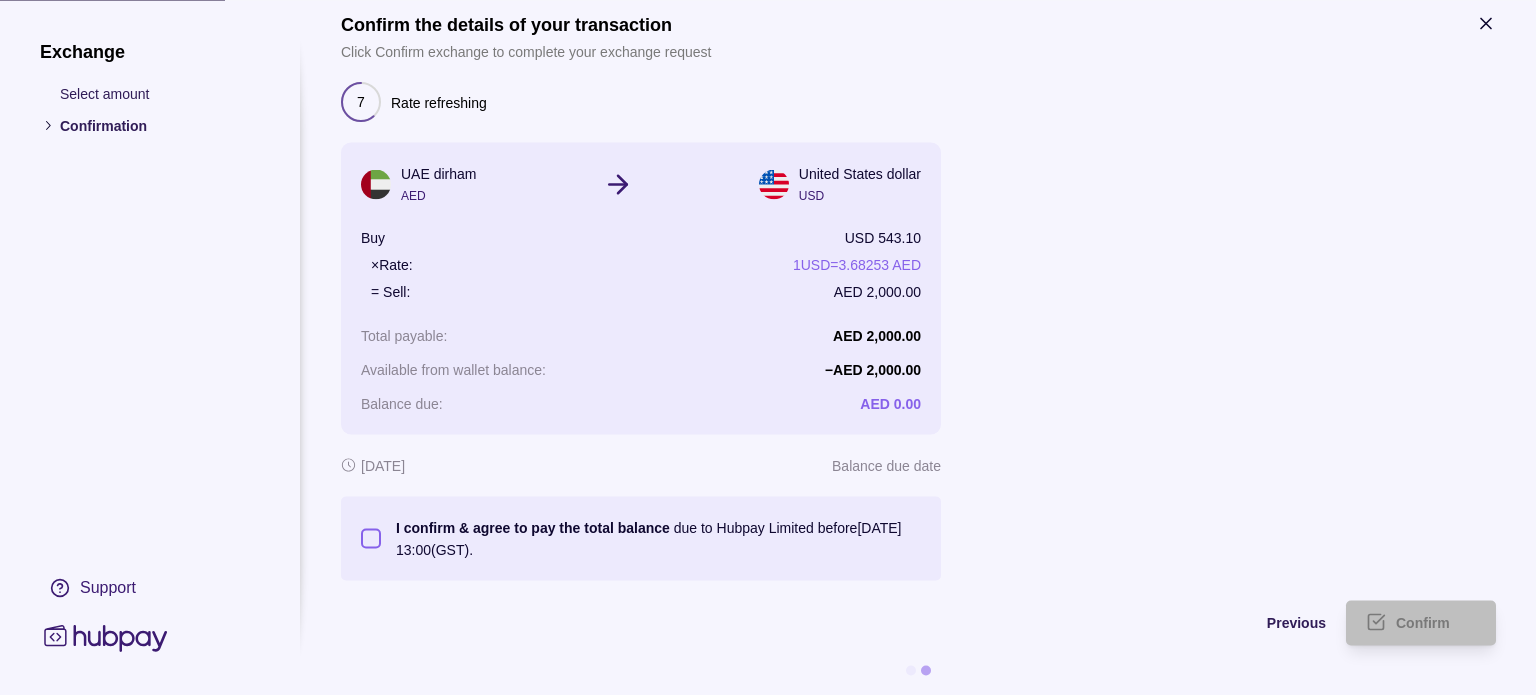 click on "I confirm & agree to pay the total balance   due to Hubpay Limited before  [DATE]   13:00  (GST)." at bounding box center (371, 538) 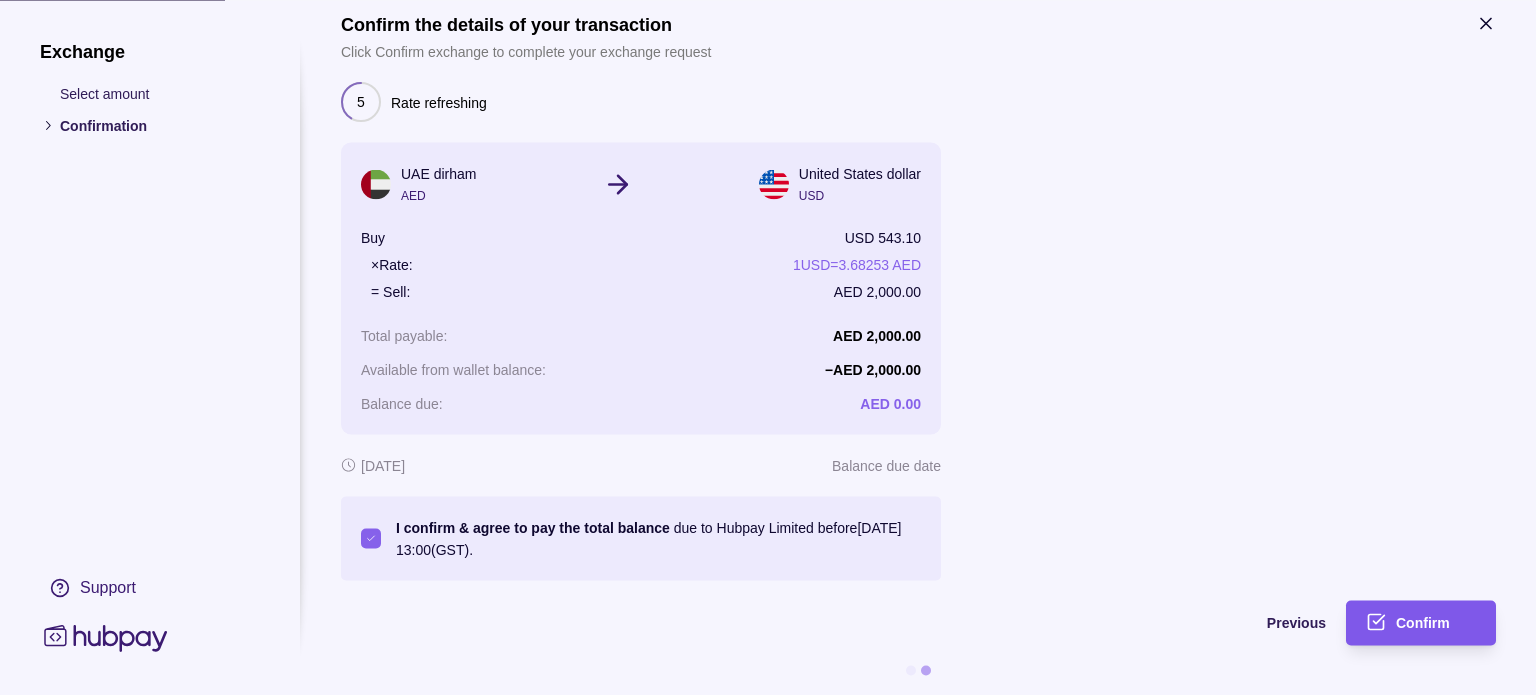 click on "Confirm" at bounding box center (1423, 624) 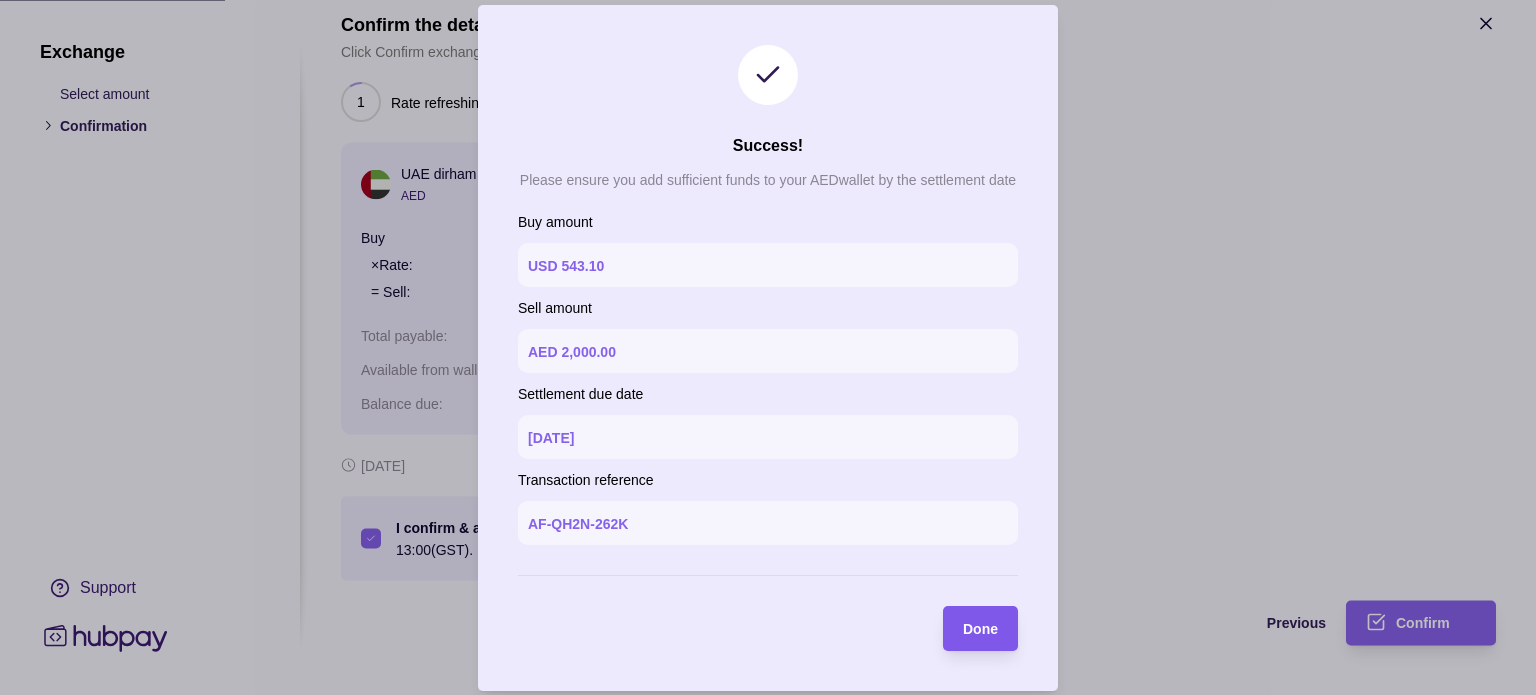 click on "Done" at bounding box center (980, 629) 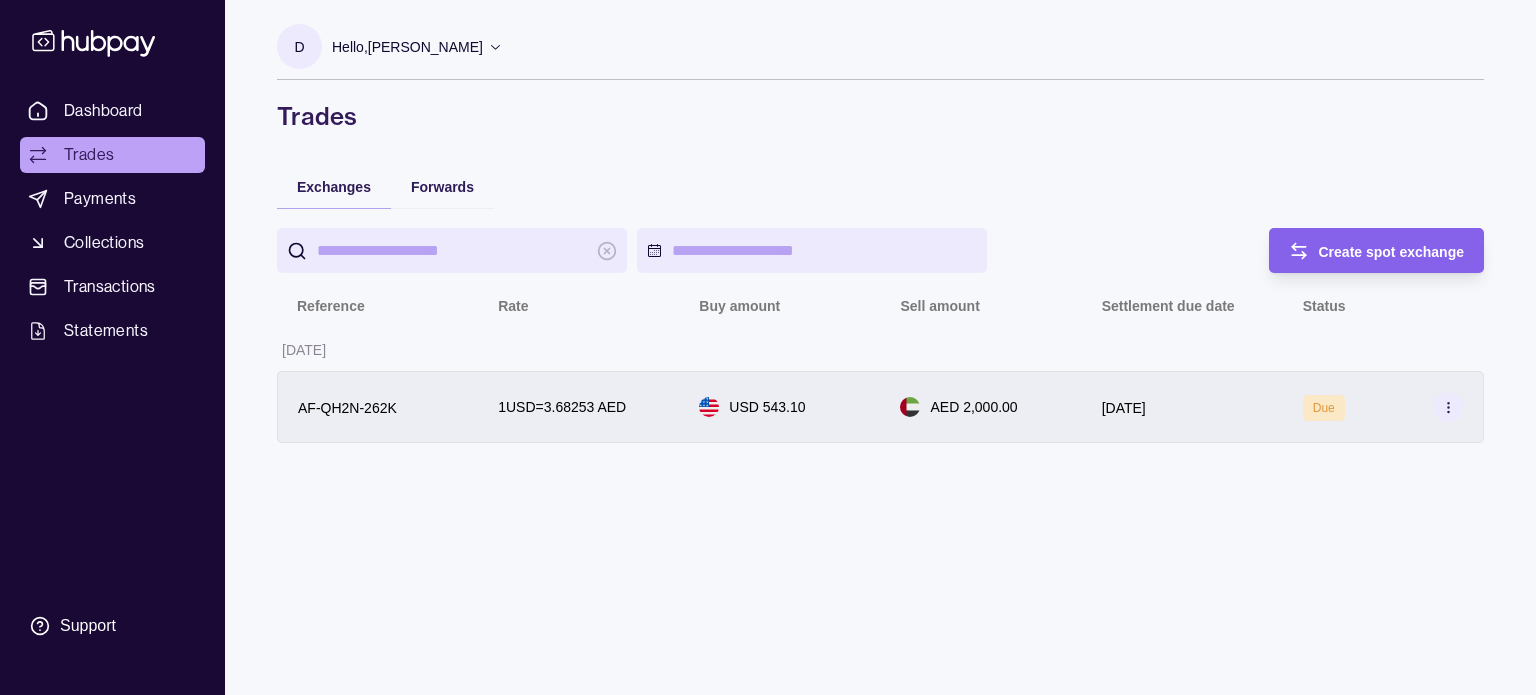 click at bounding box center [1448, 407] 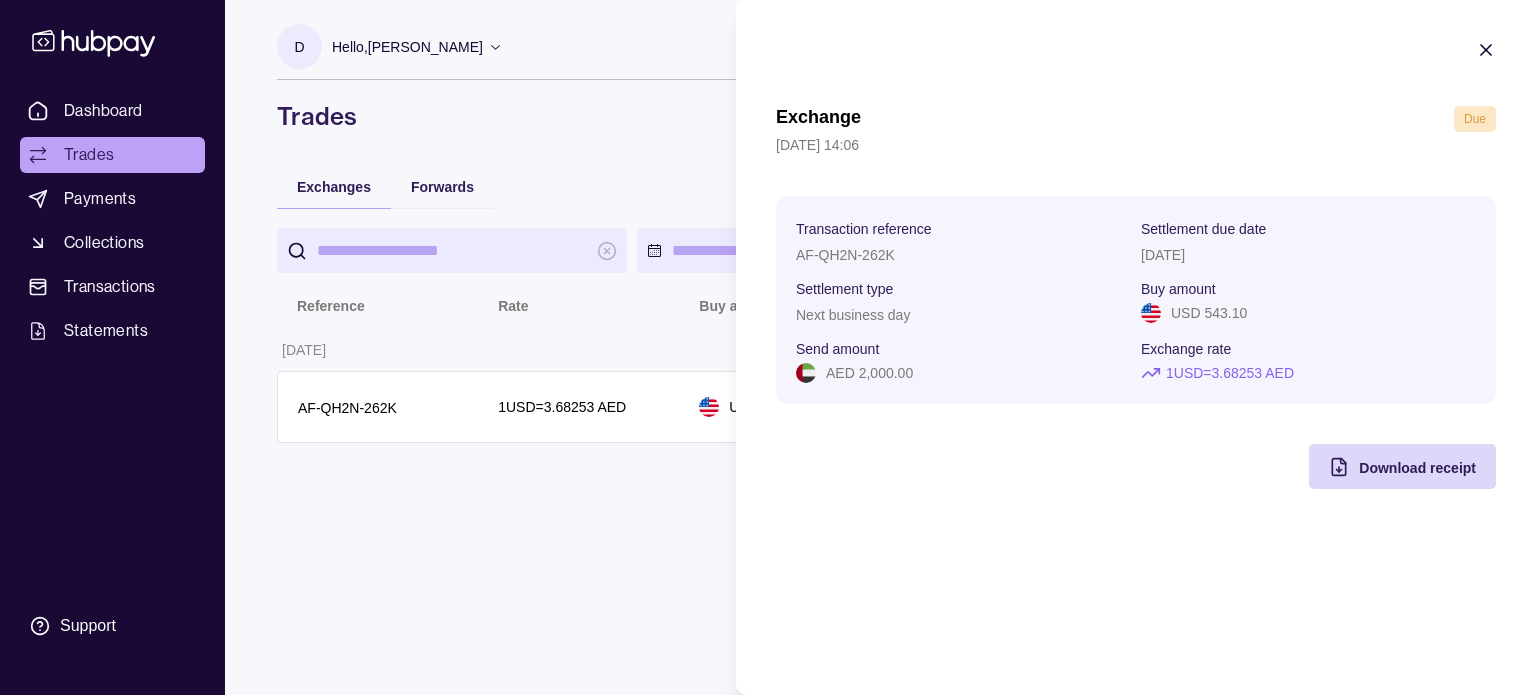 click 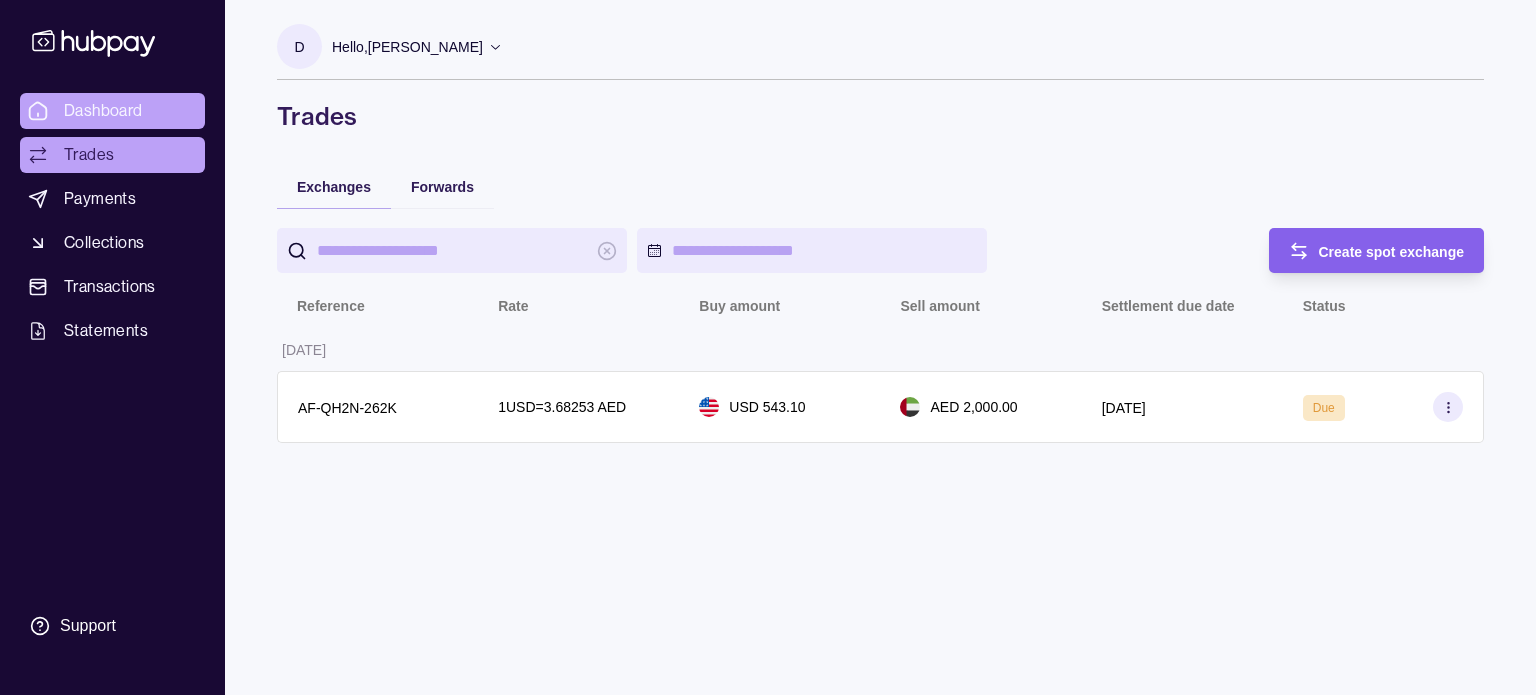 click on "Dashboard" at bounding box center (103, 111) 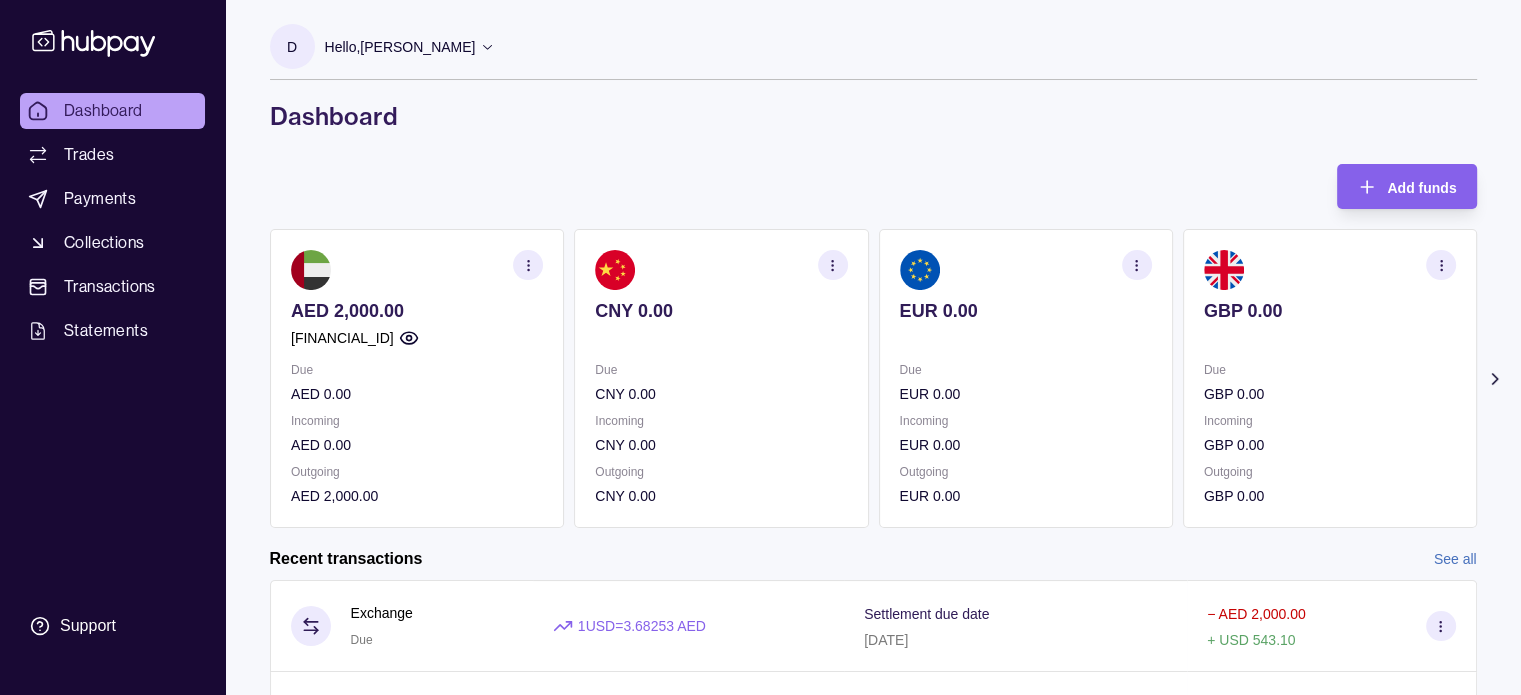 click 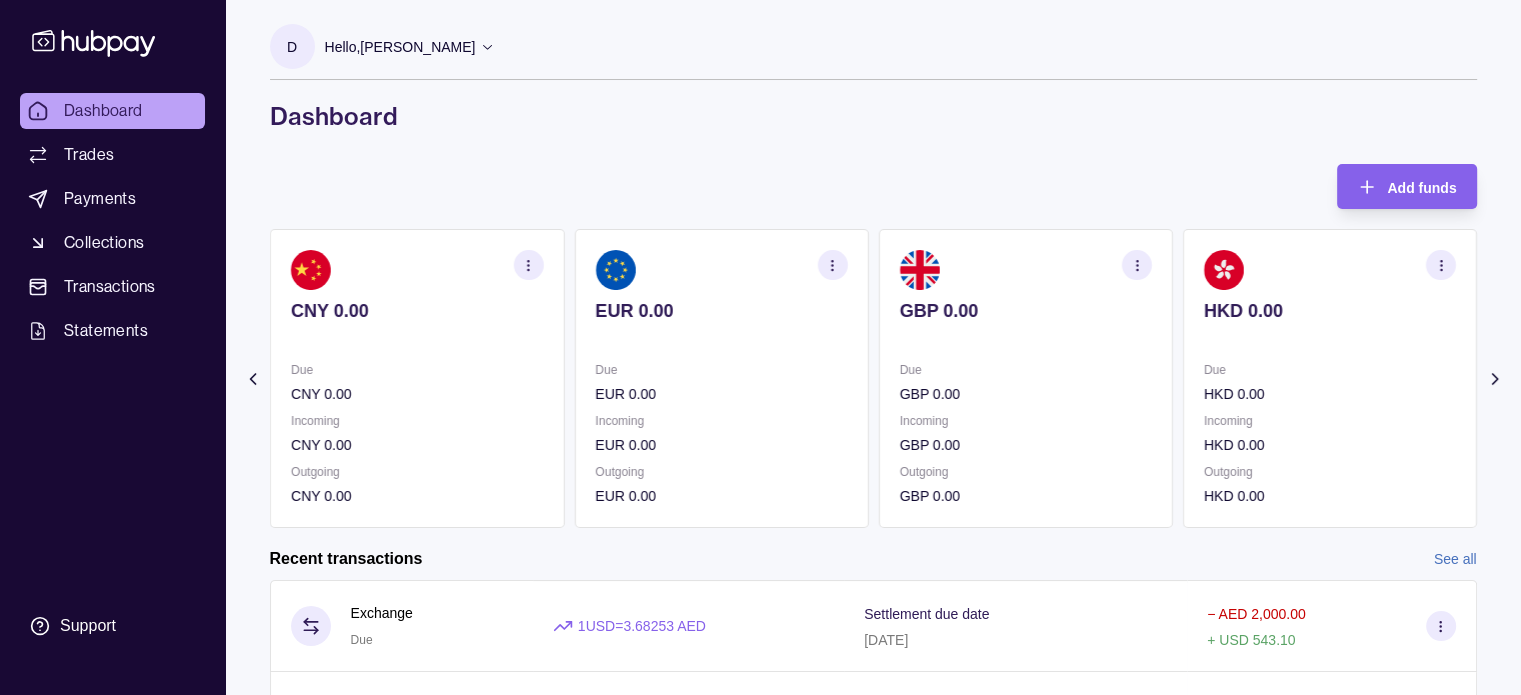 click 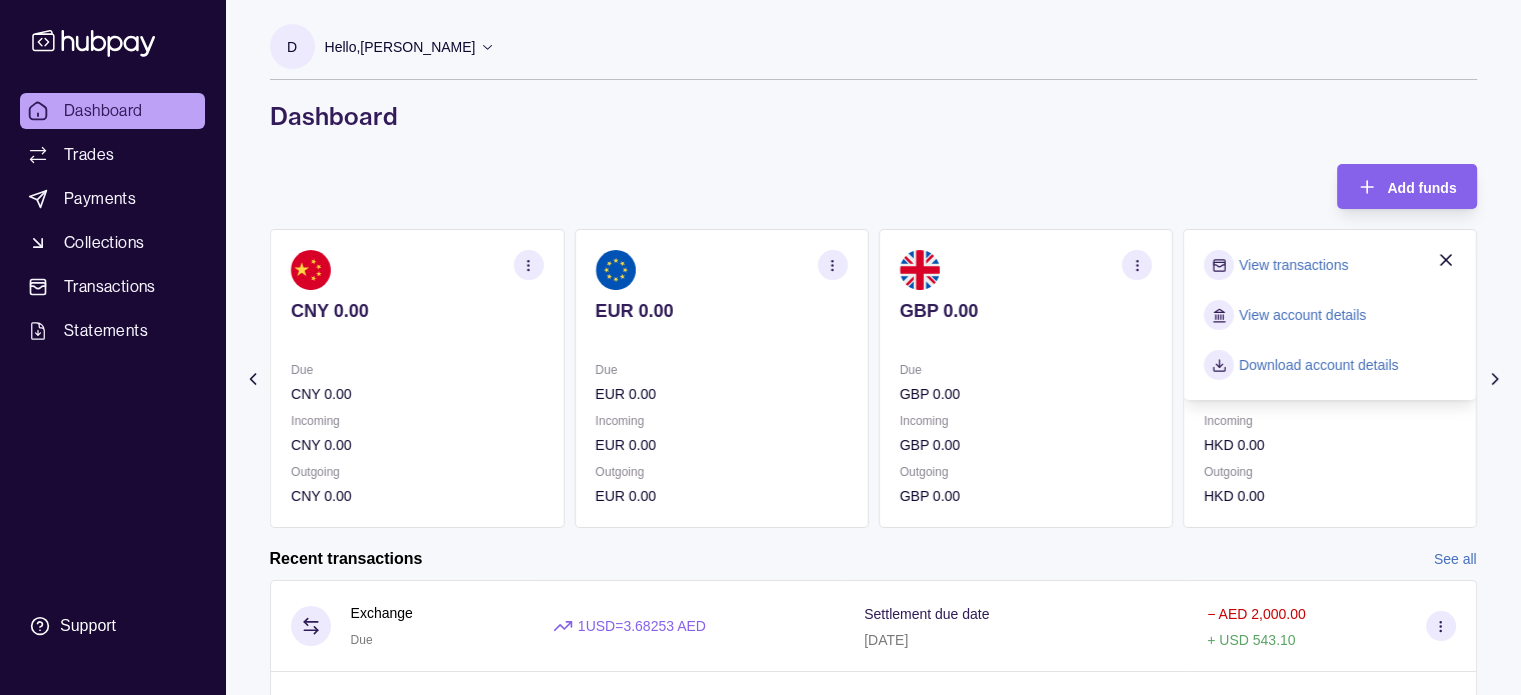 click on "Add funds AED 2,000.00 [FINANCIAL_ID] Due AED 0.00 Incoming AED 0.00 Outgoing AED 2,000.00 CNY 0.00                                                                                                               Due CNY 0.00 Incoming CNY 0.00 Outgoing CNY 0.00 EUR 0.00                                                                                                               Due EUR 0.00 Incoming EUR 0.00 Outgoing EUR 0.00 GBP 0.00                                                                                                               Due GBP 0.00 Incoming GBP 0.00 Outgoing GBP 0.00 HKD 0.00                                                                                                               Due HKD 0.00 Incoming HKD 0.00 Outgoing HKD 0.00 View transactions THB 0.00" at bounding box center [873, 346] 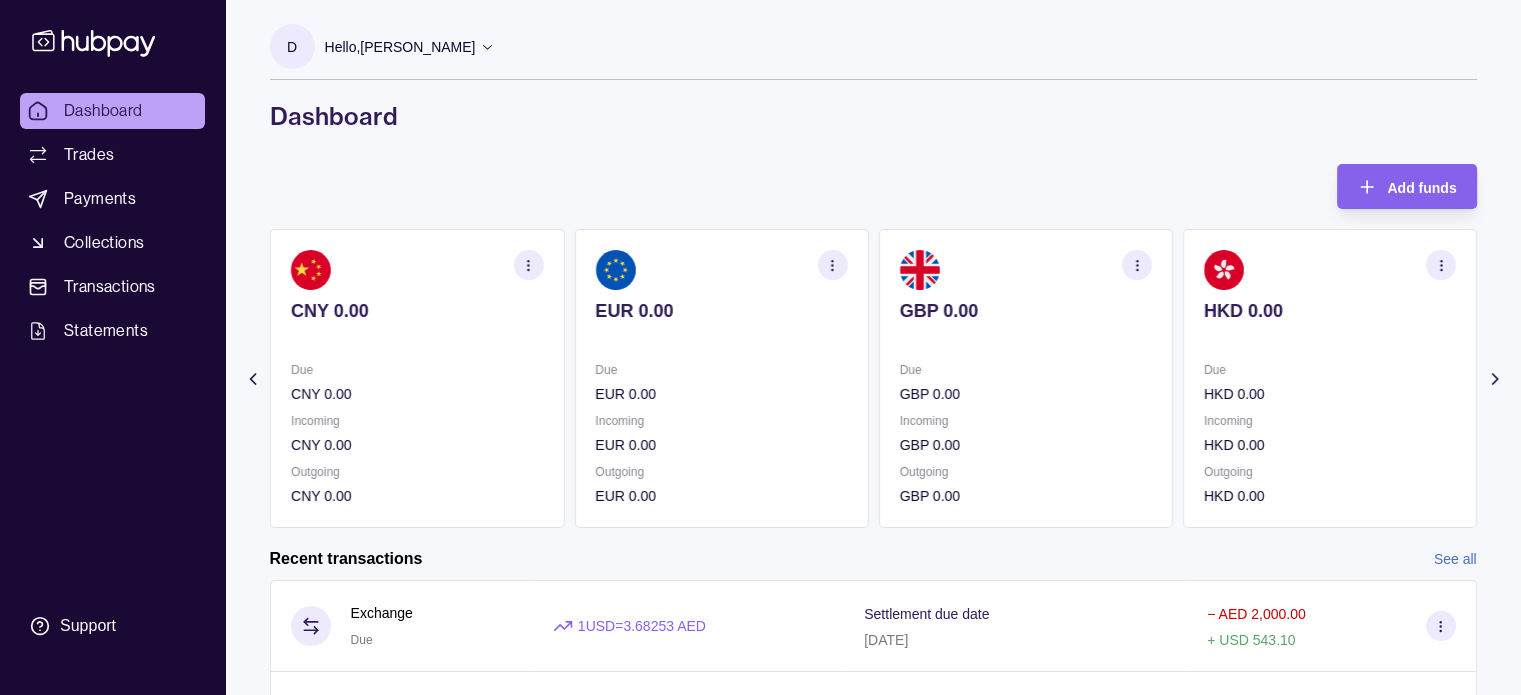 click 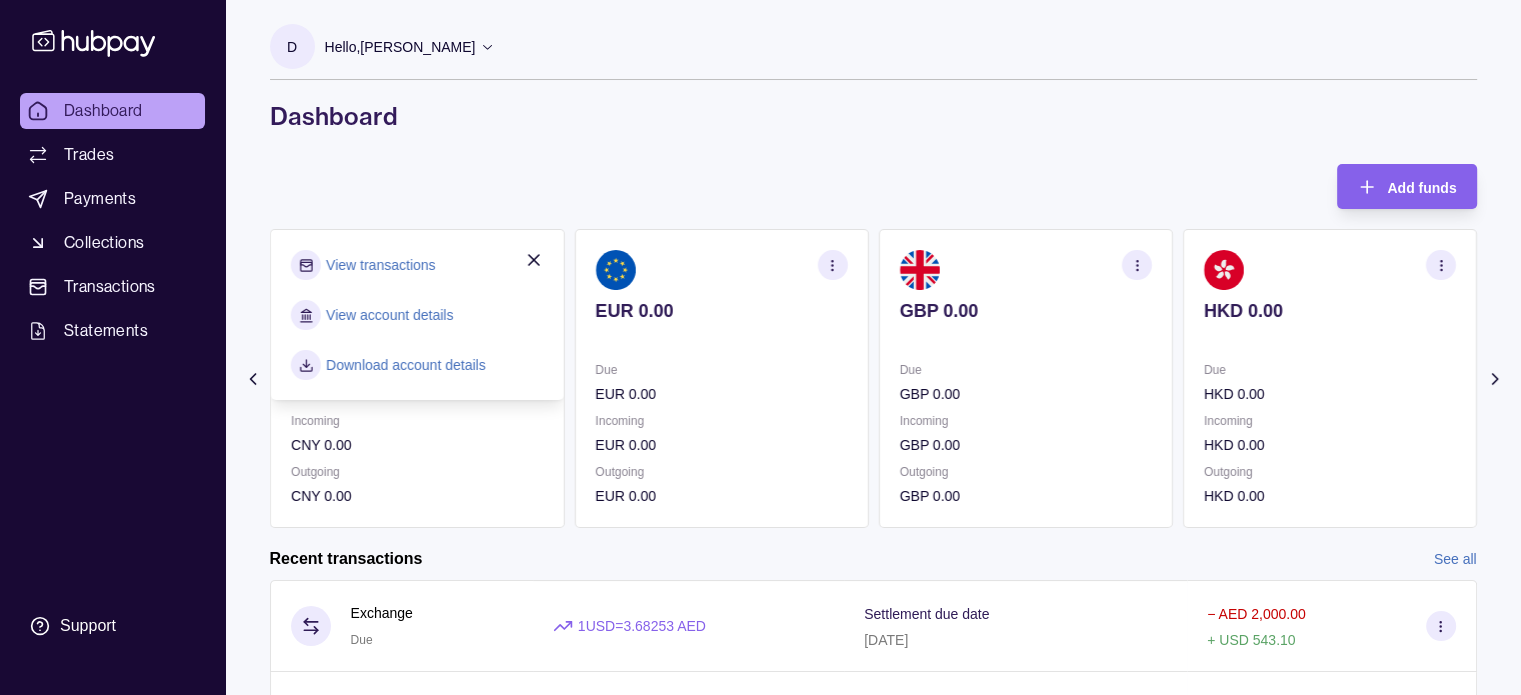 click 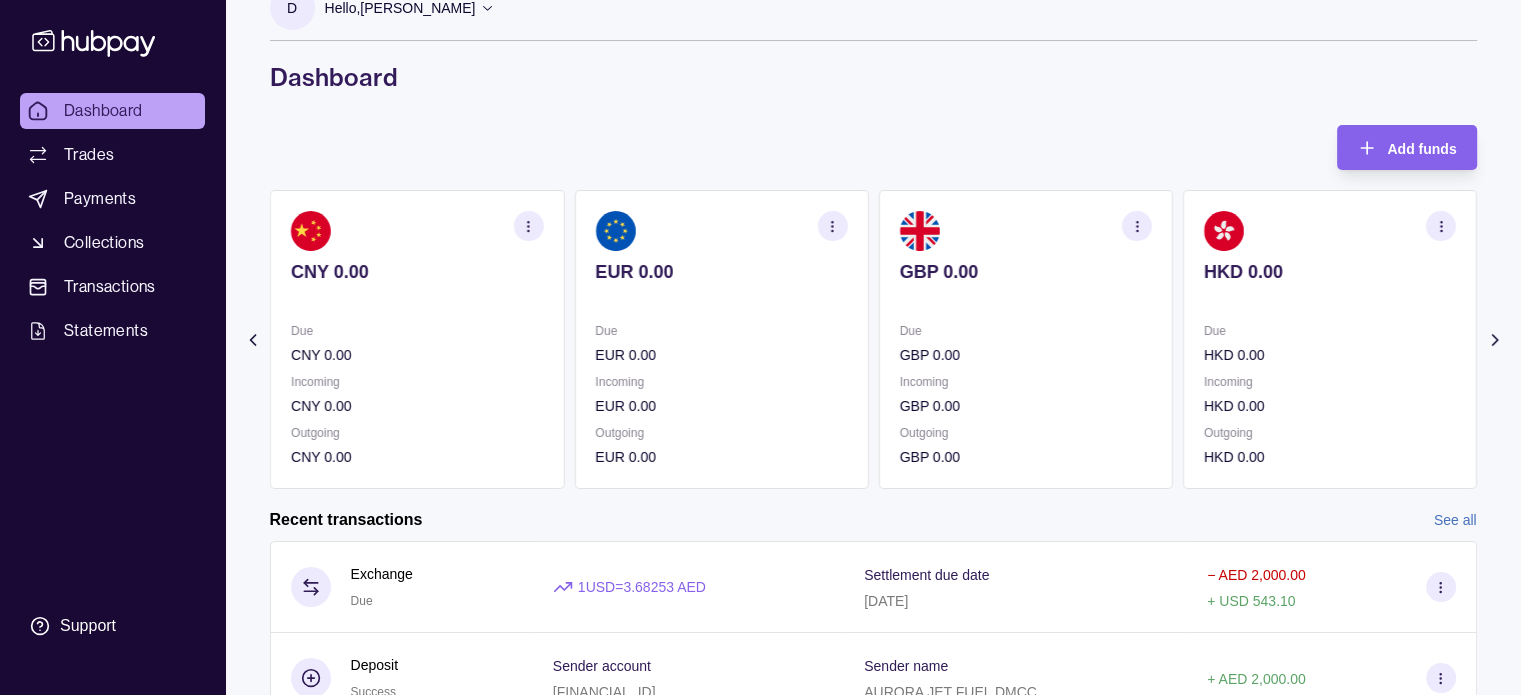 scroll, scrollTop: 0, scrollLeft: 0, axis: both 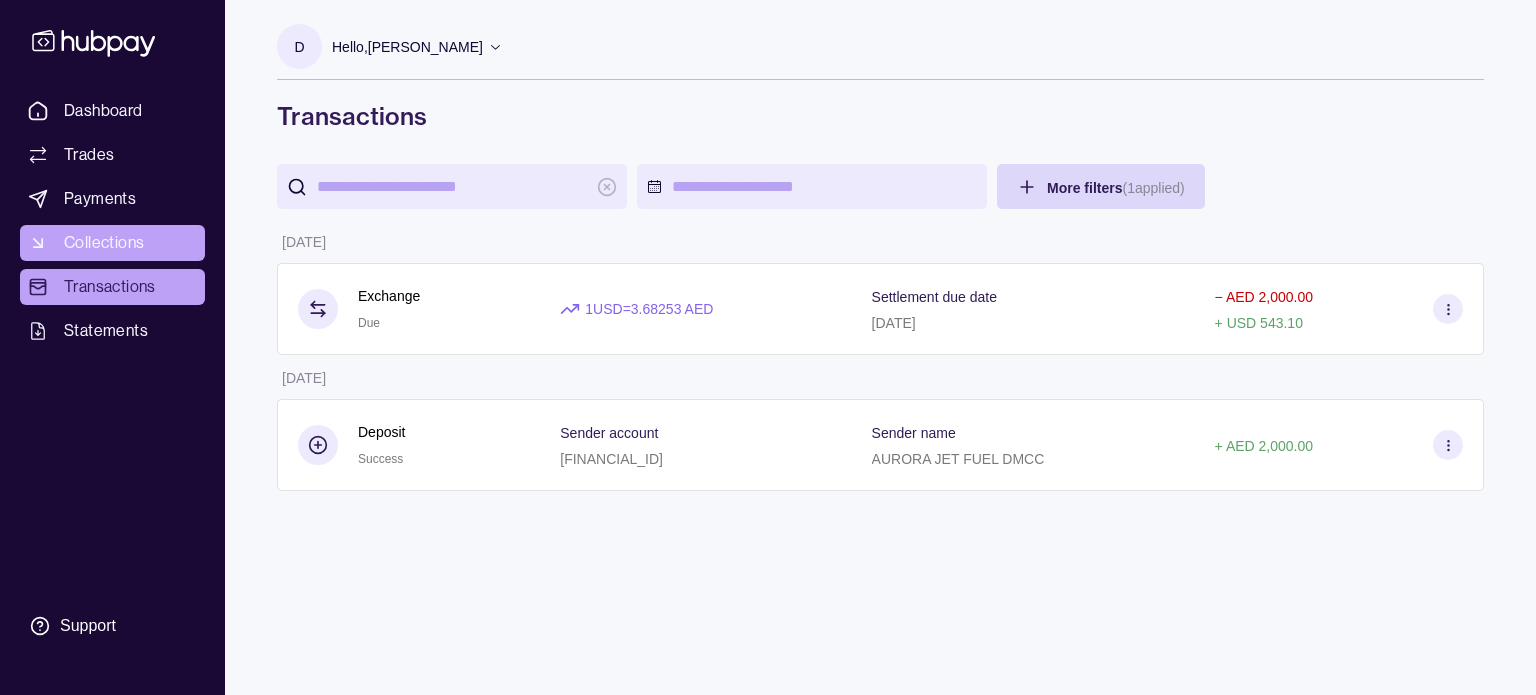 click on "Collections" at bounding box center (104, 243) 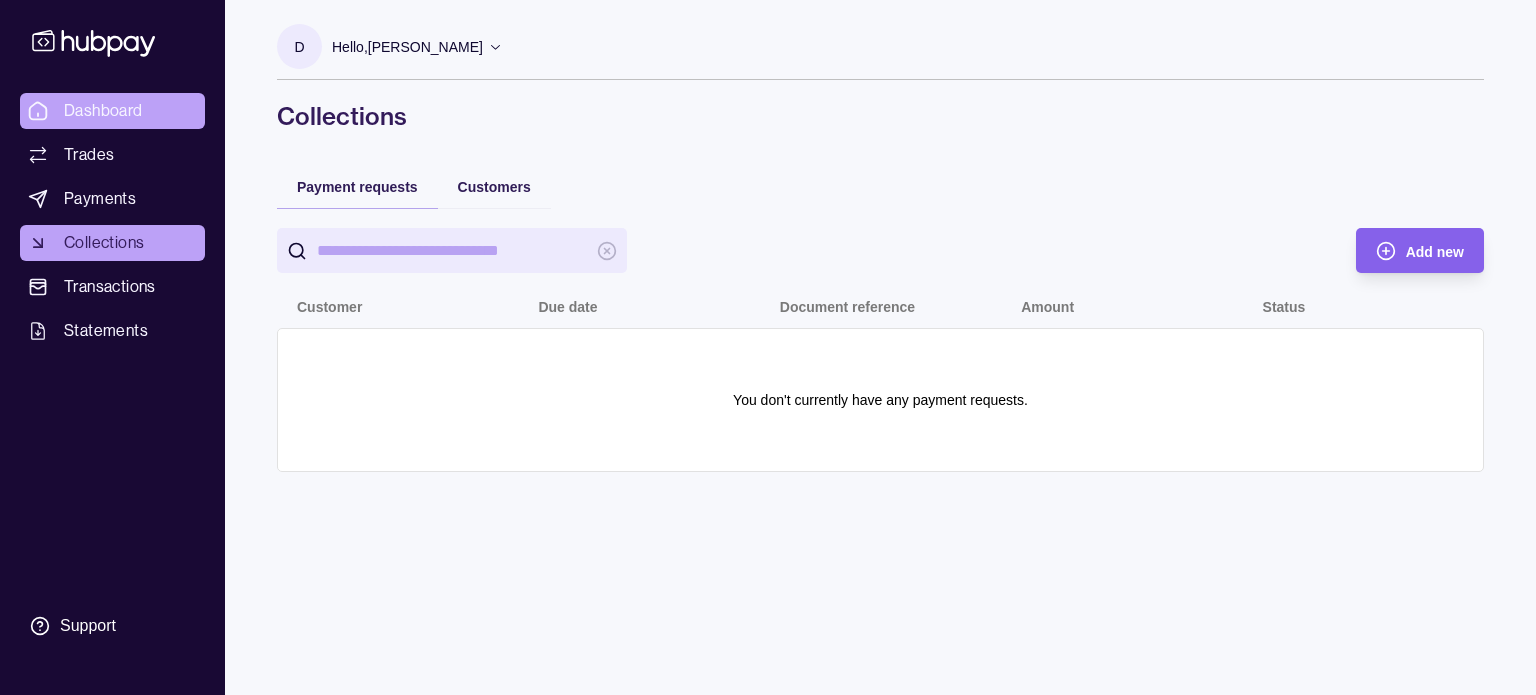 click on "Dashboard" at bounding box center (103, 111) 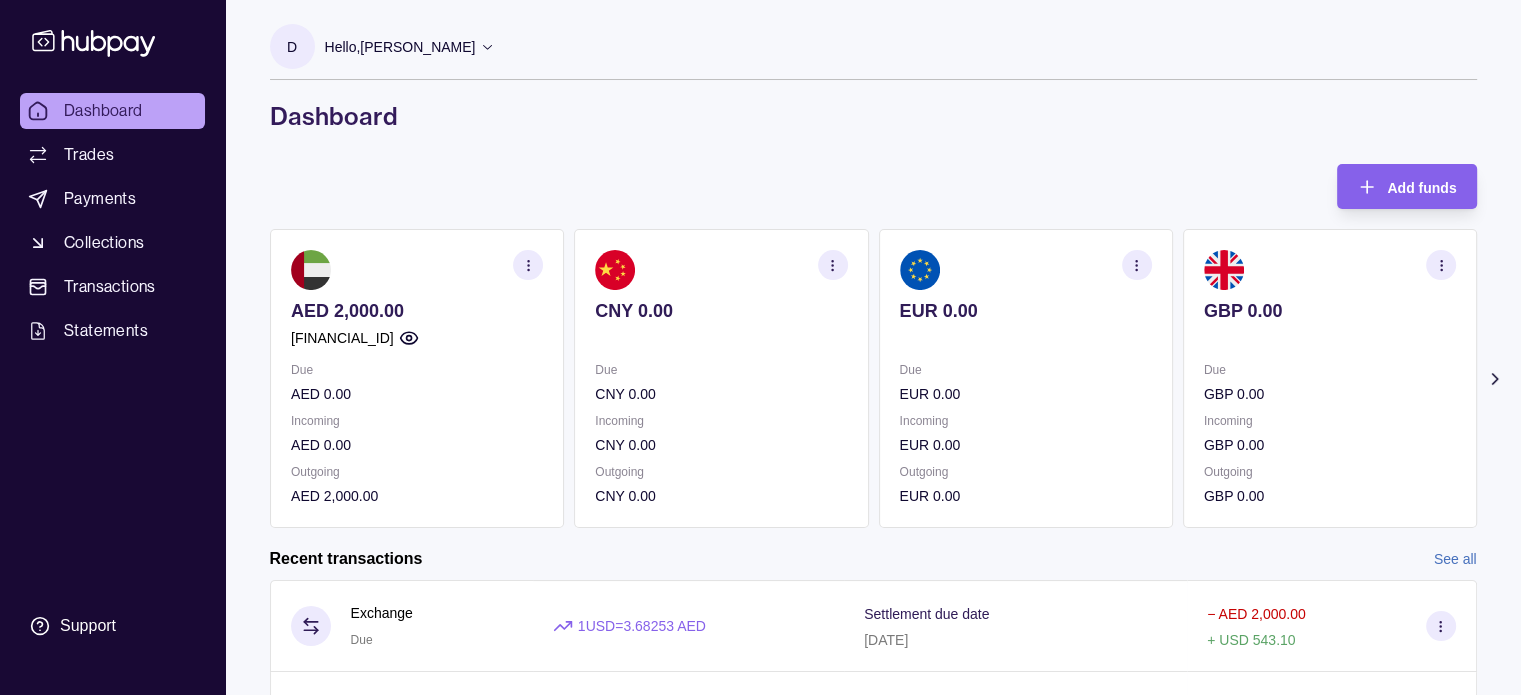 click 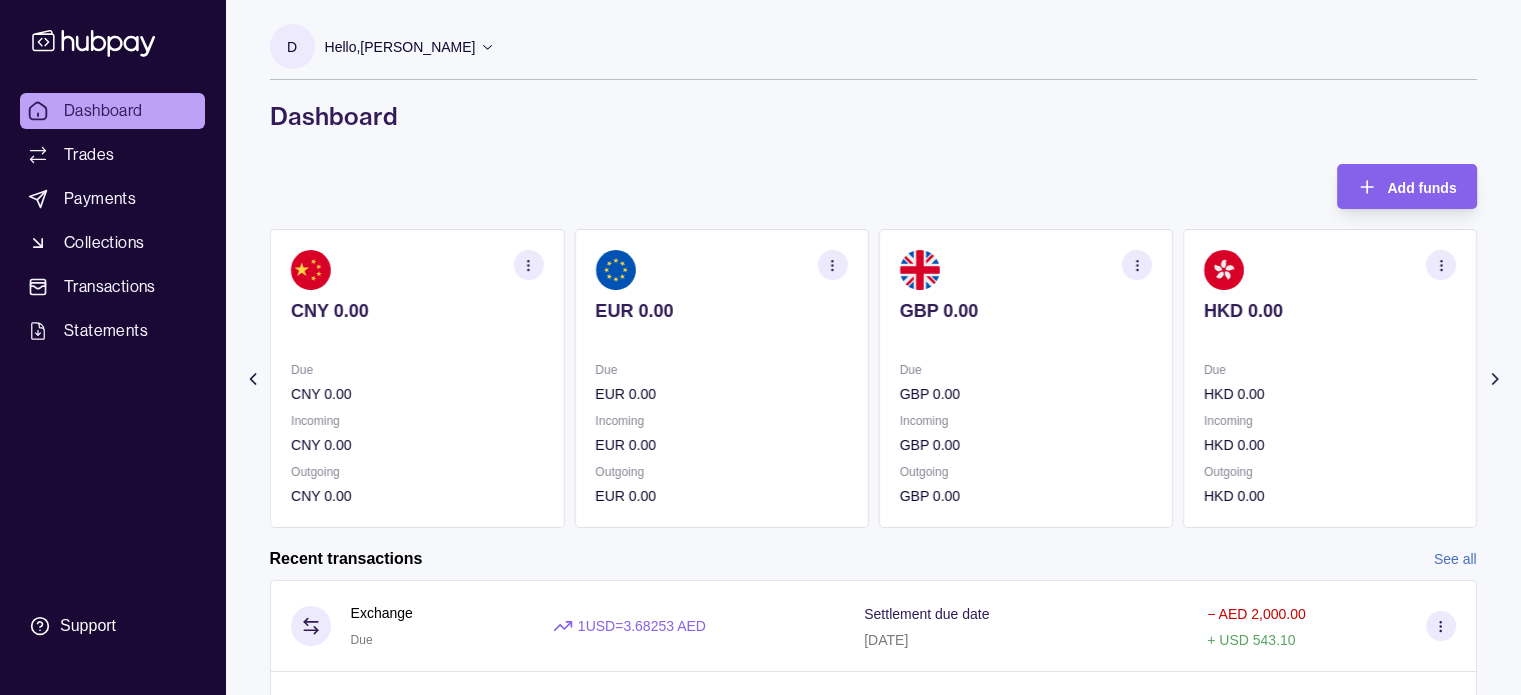 click 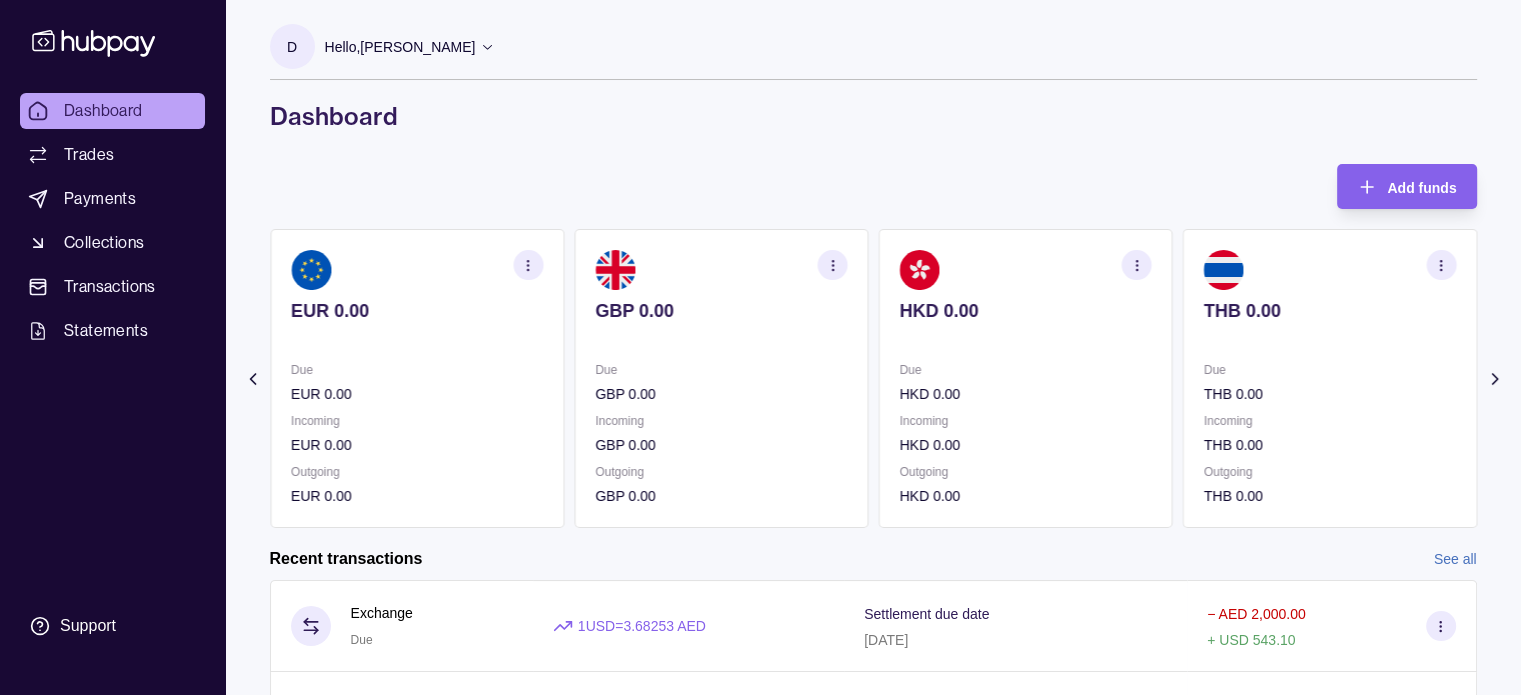 click 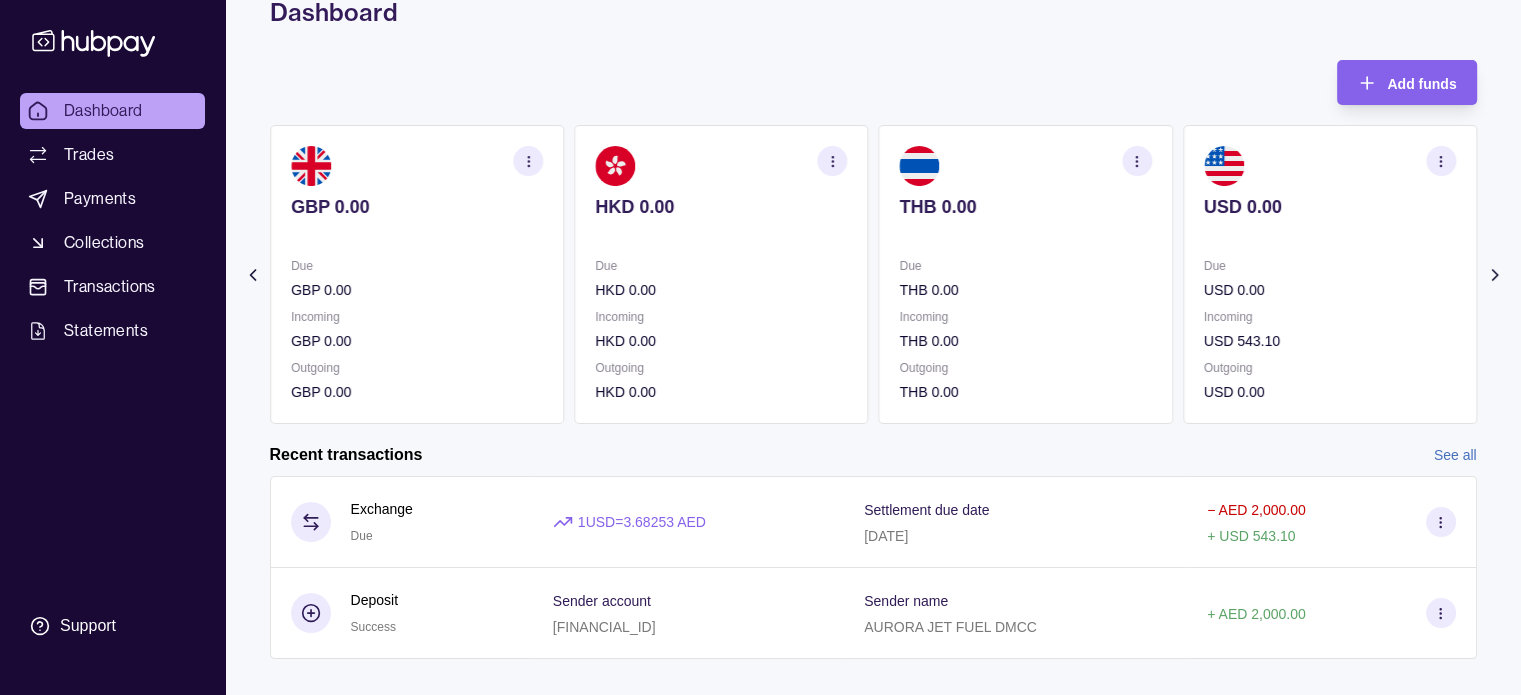 scroll, scrollTop: 132, scrollLeft: 0, axis: vertical 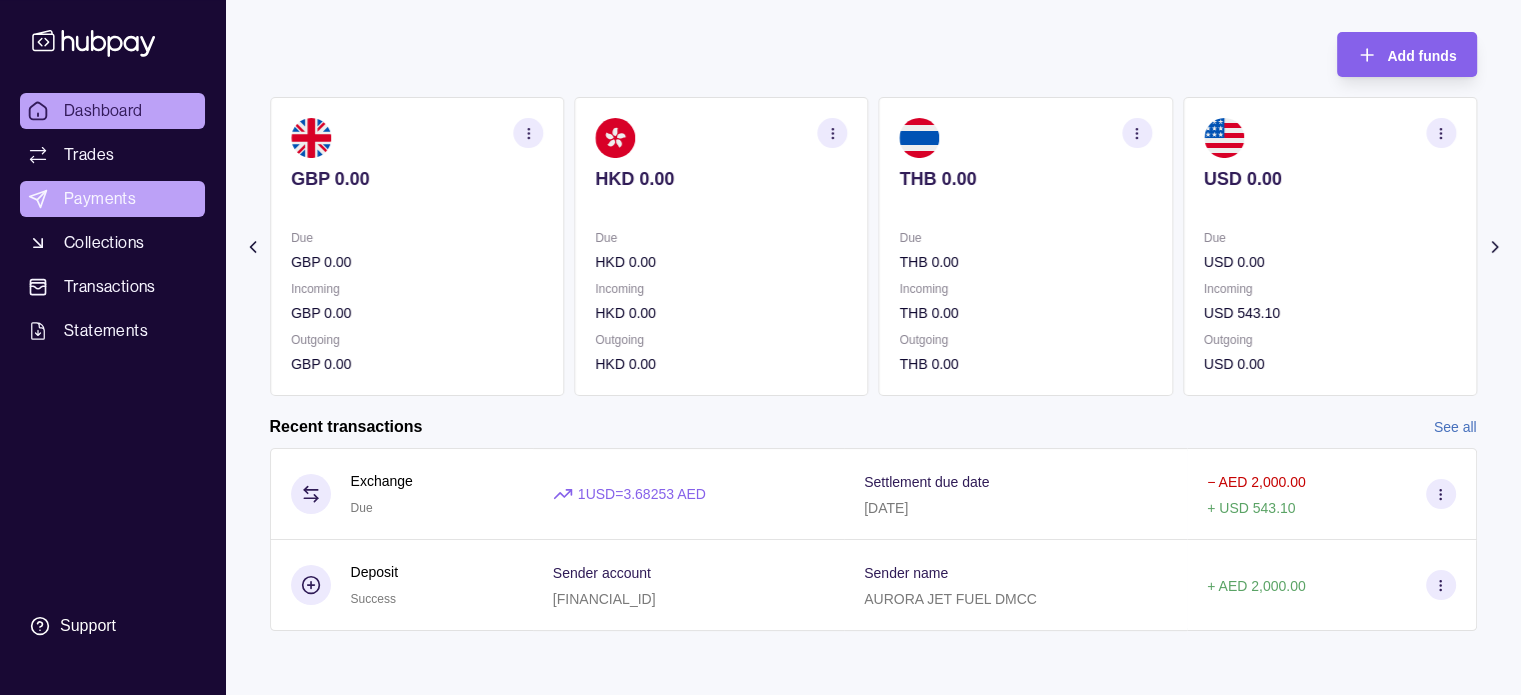 click on "Payments" at bounding box center [100, 199] 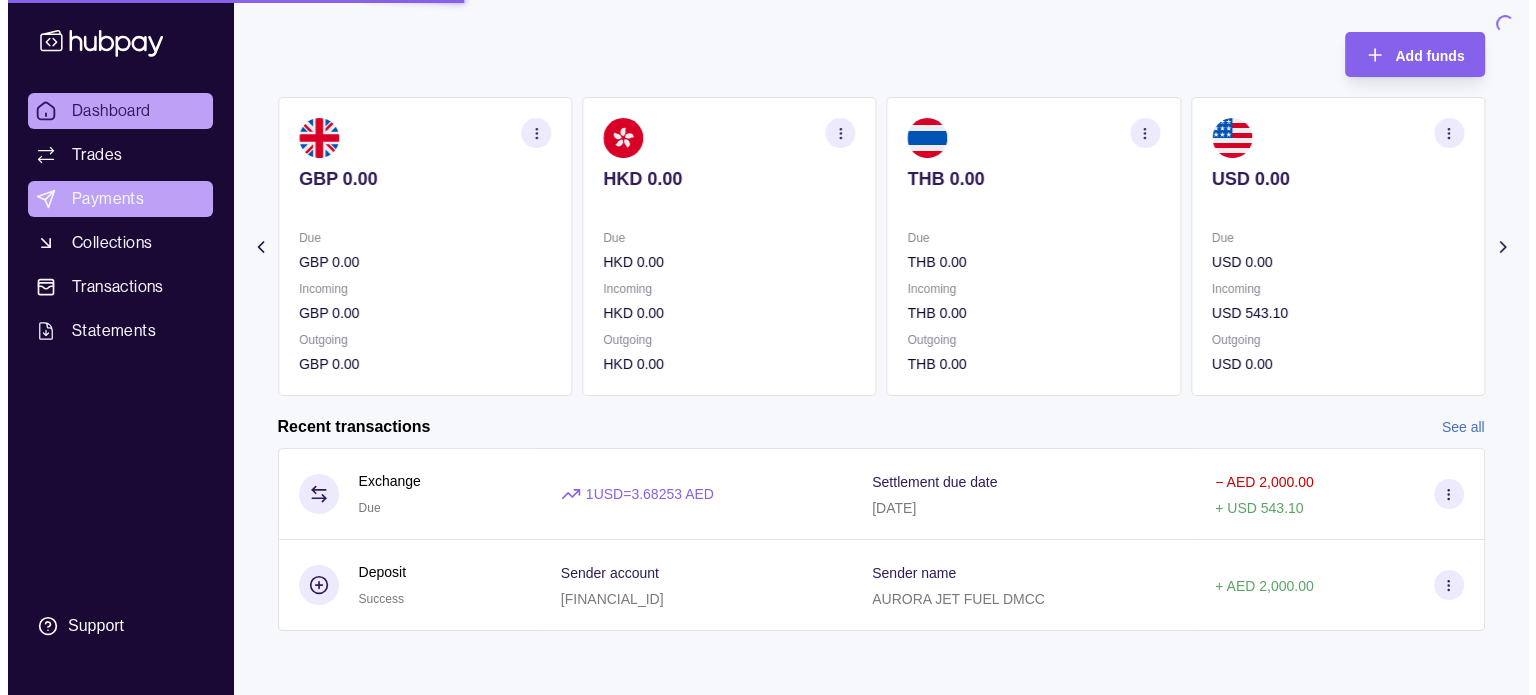 scroll, scrollTop: 0, scrollLeft: 0, axis: both 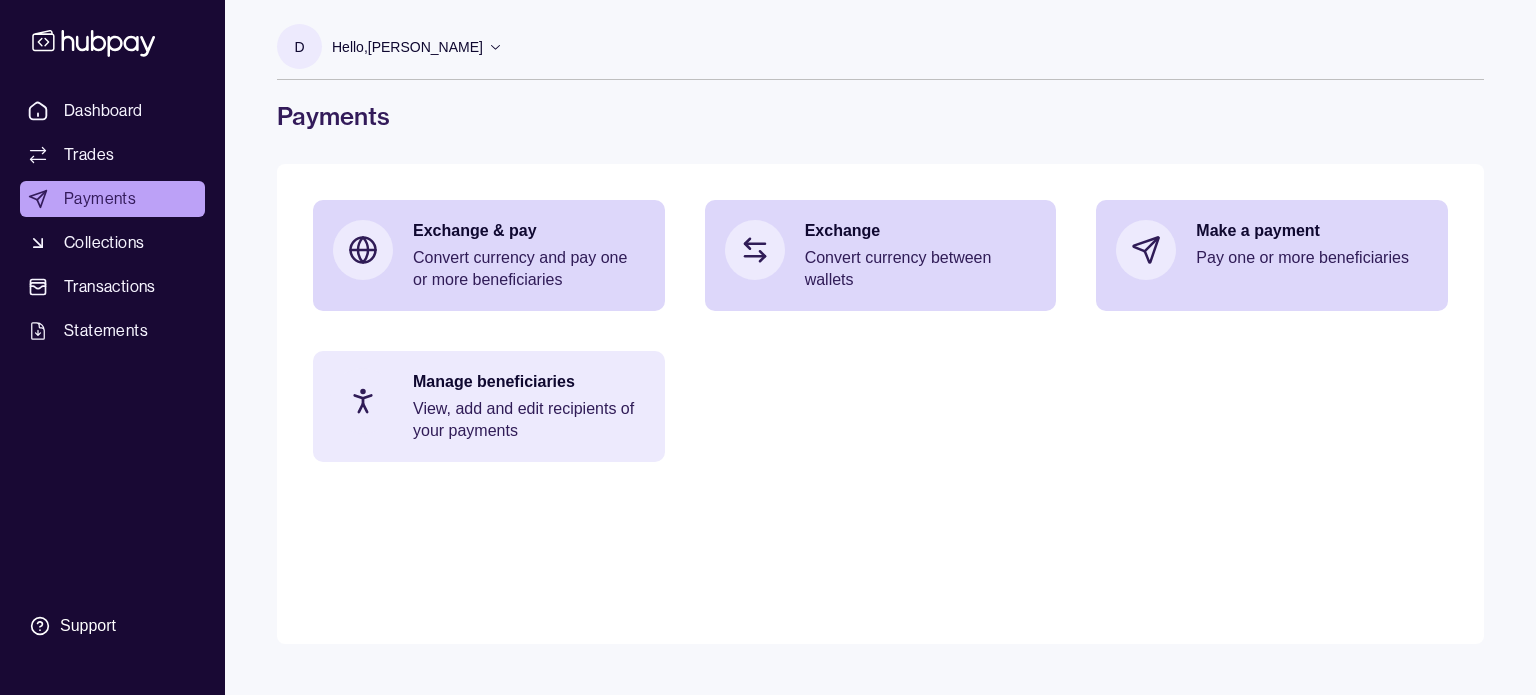 click on "View, add and edit recipients of your payments" at bounding box center (529, 420) 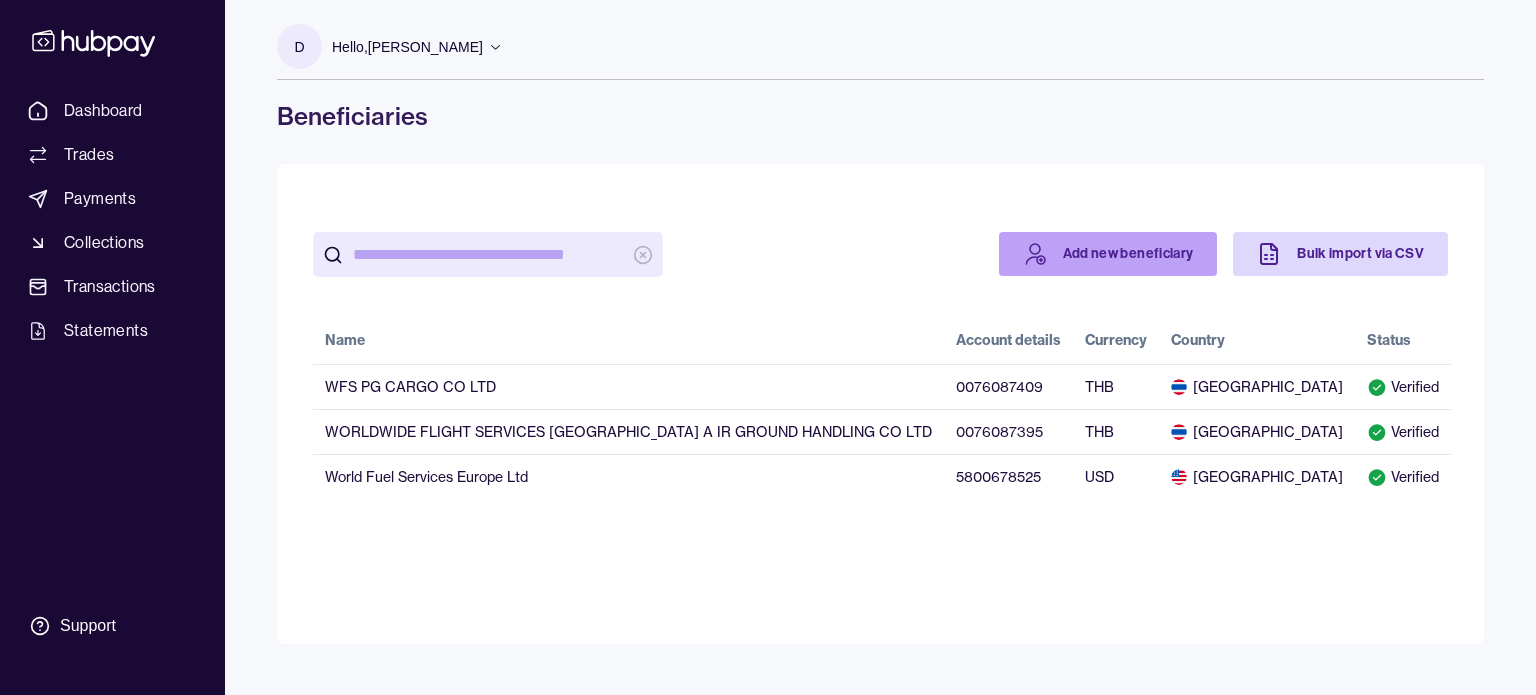 click on "Add new beneficiary" at bounding box center [1108, 254] 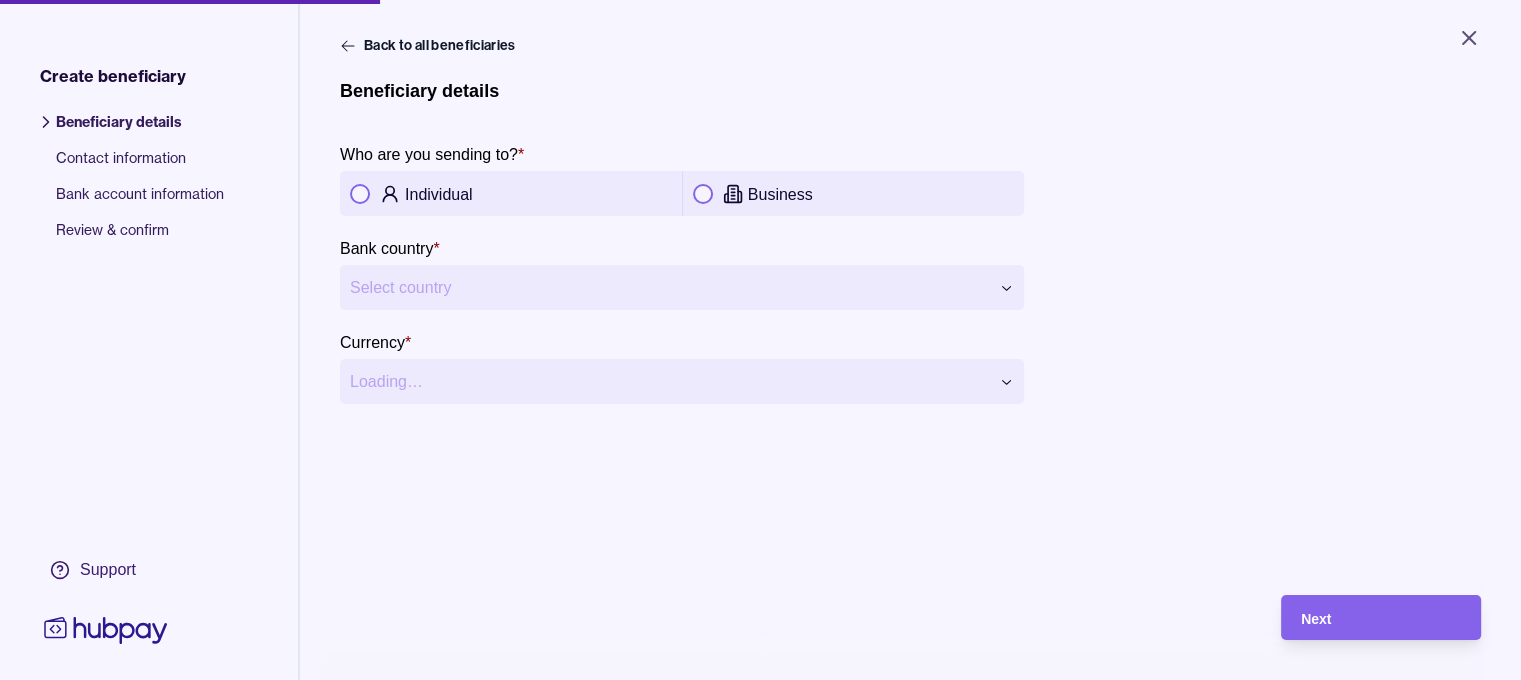 click at bounding box center [703, 194] 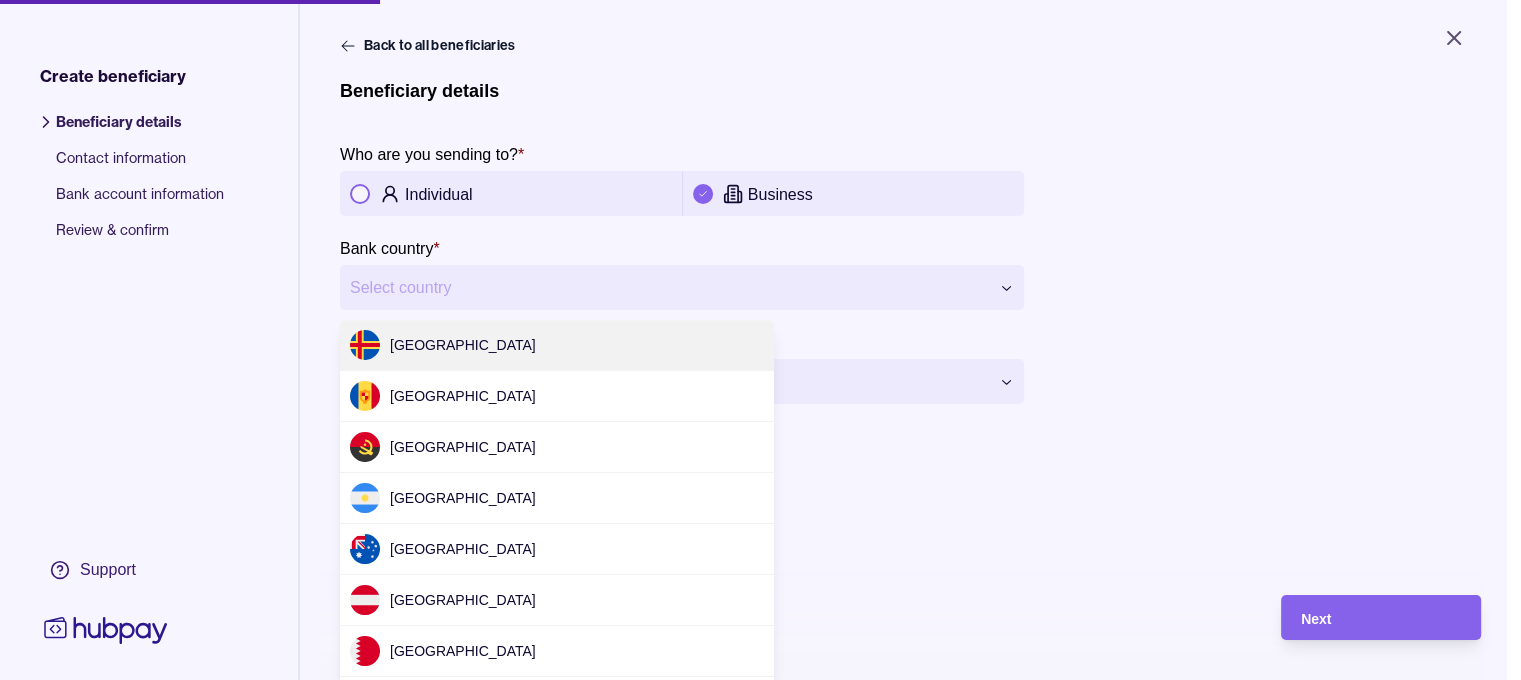 click on "**********" at bounding box center [760, 340] 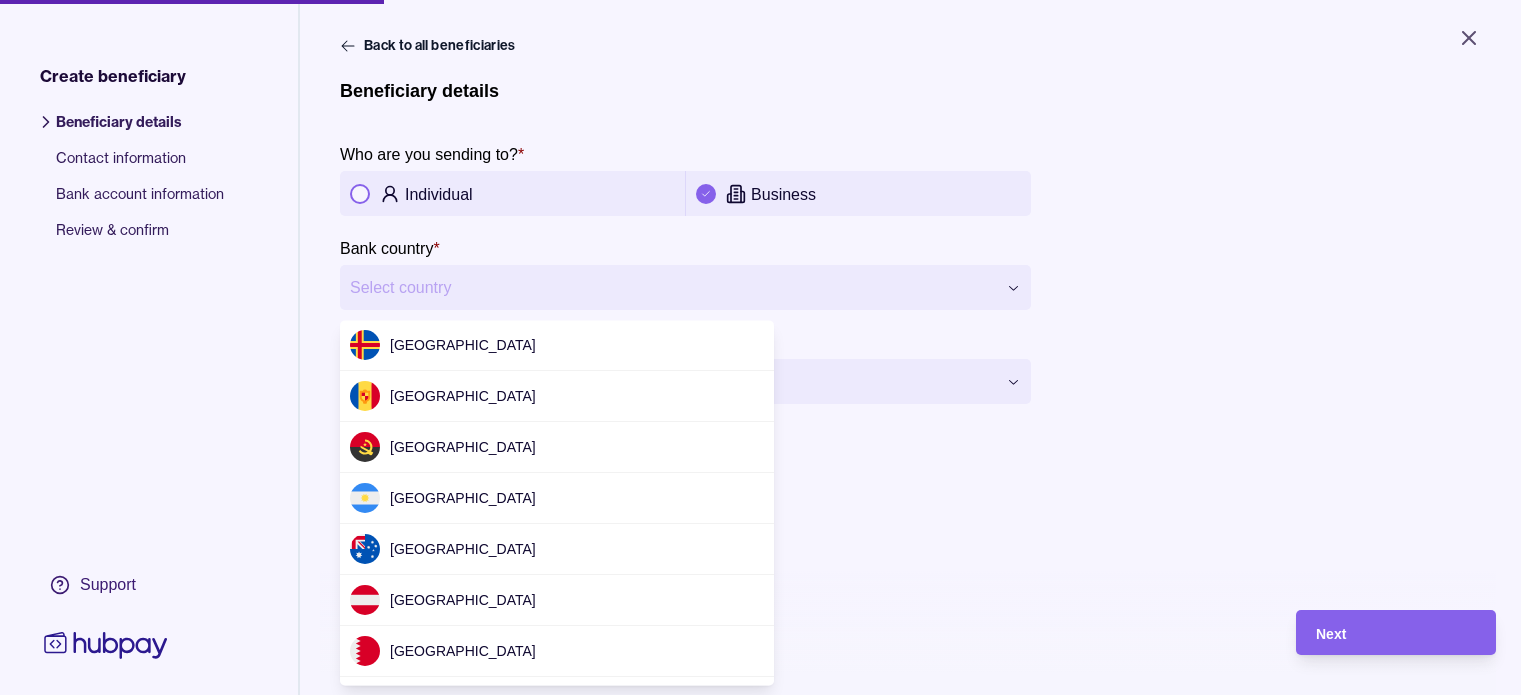 scroll, scrollTop: 2891, scrollLeft: 0, axis: vertical 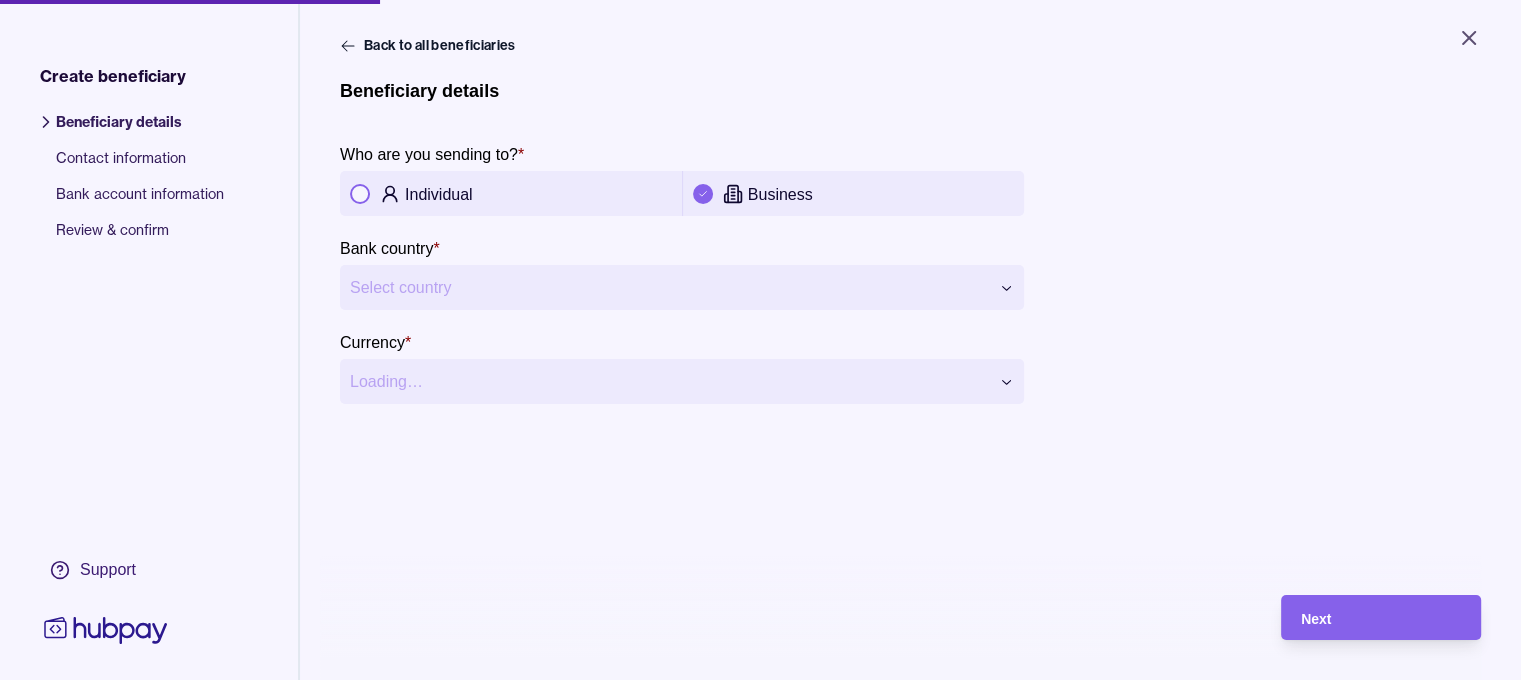 click on "**********" at bounding box center [760, 340] 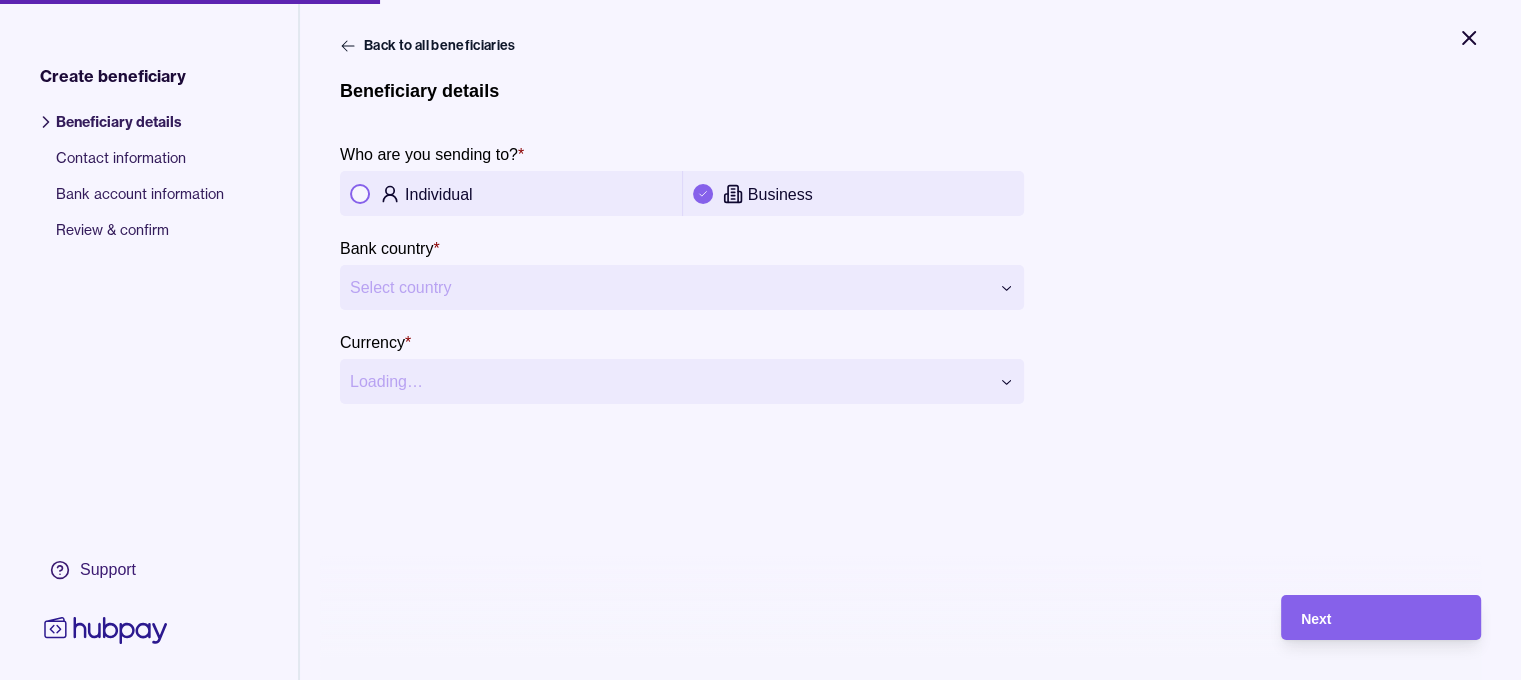 click 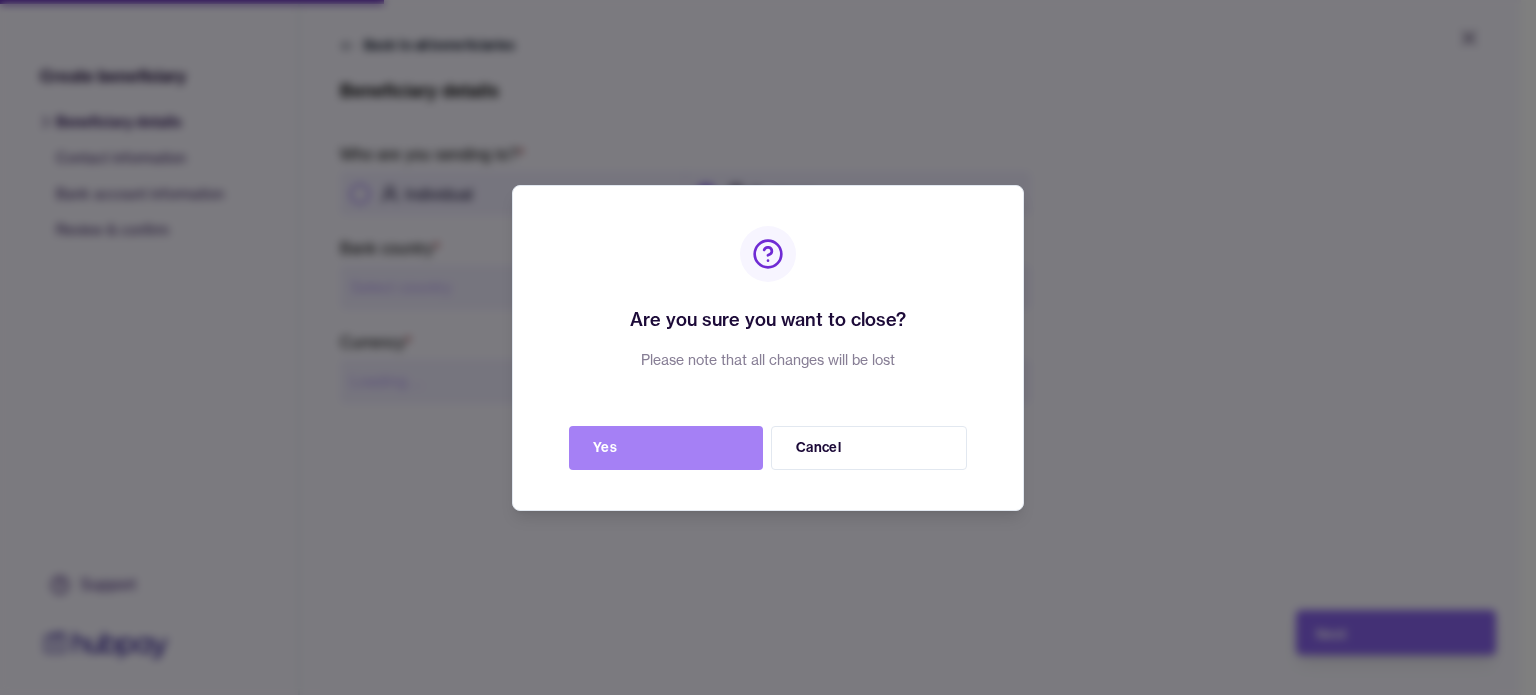 click on "Yes" at bounding box center (666, 448) 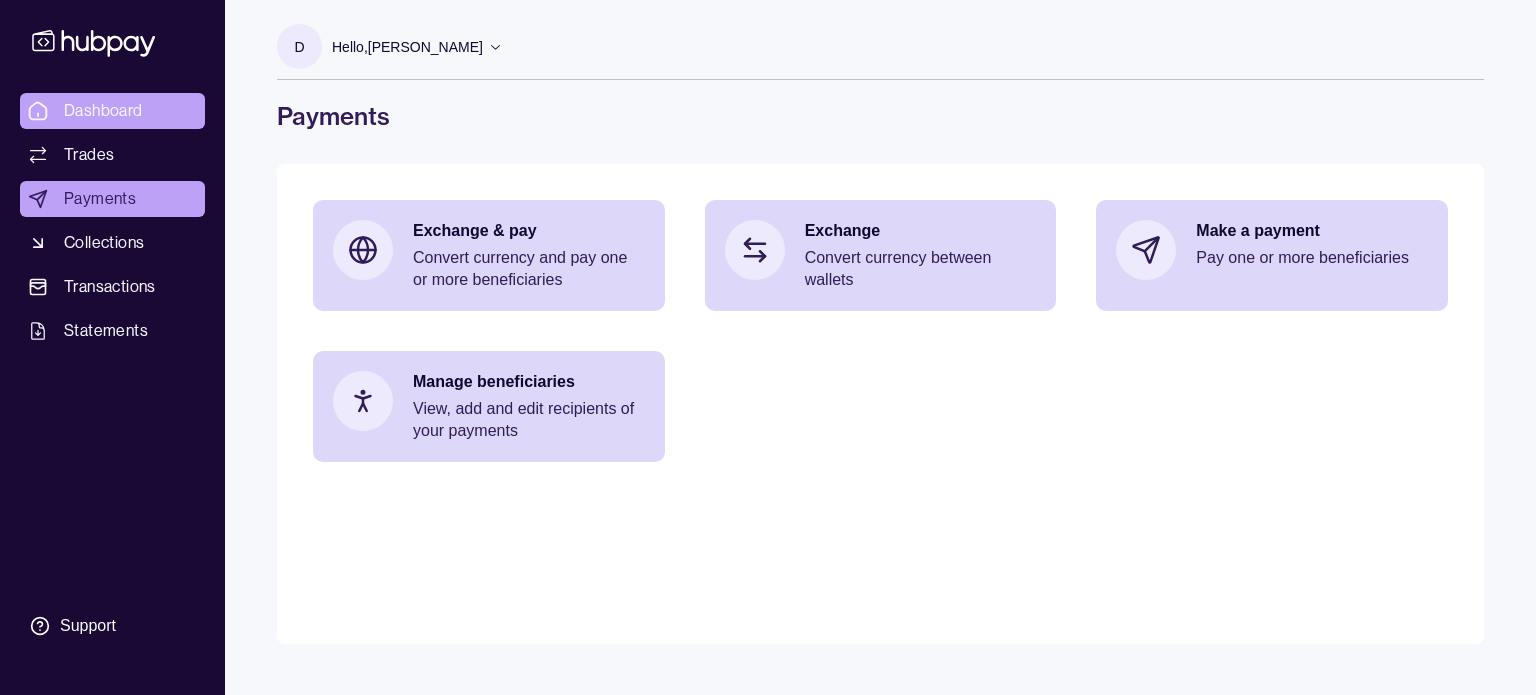 click on "Dashboard" at bounding box center [103, 111] 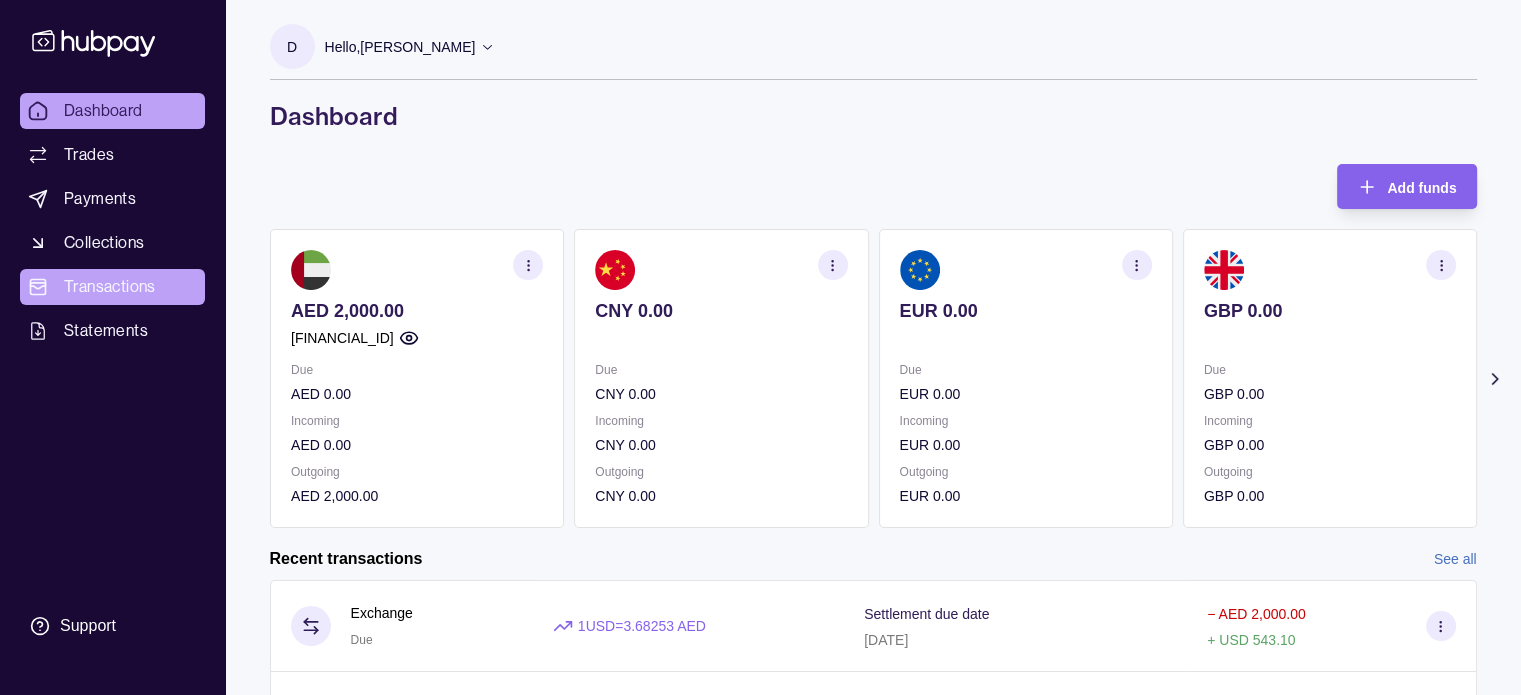 click on "Transactions" at bounding box center (110, 287) 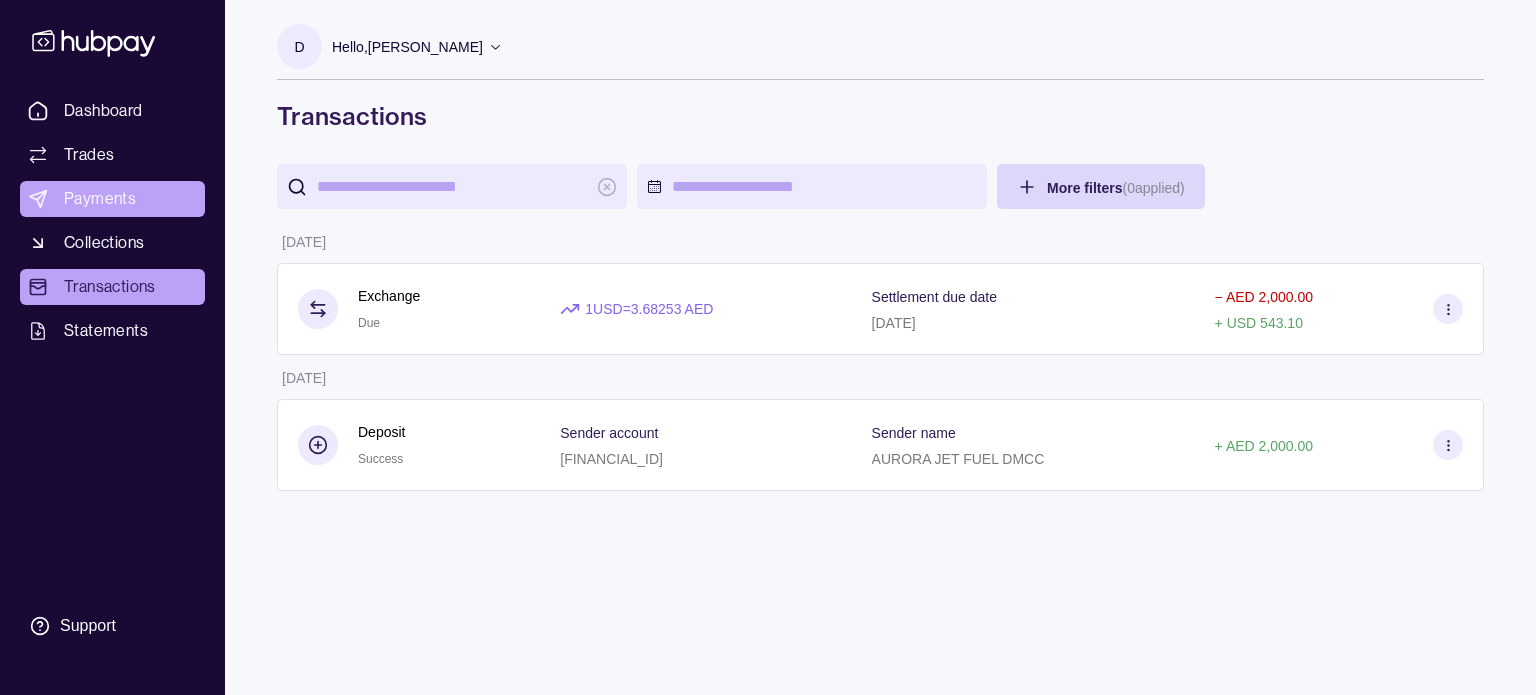 click on "Payments" at bounding box center [112, 199] 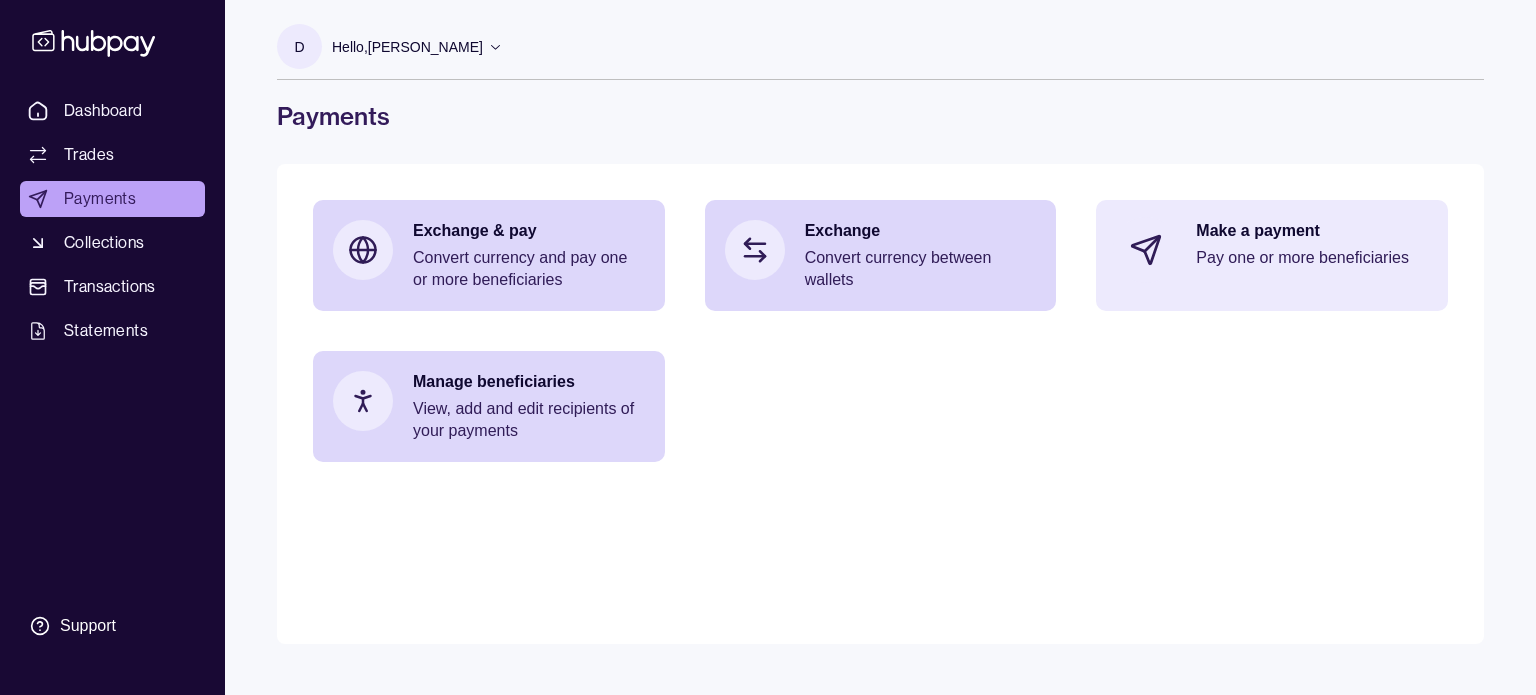 click on "Pay one or more beneficiaries" at bounding box center (1312, 258) 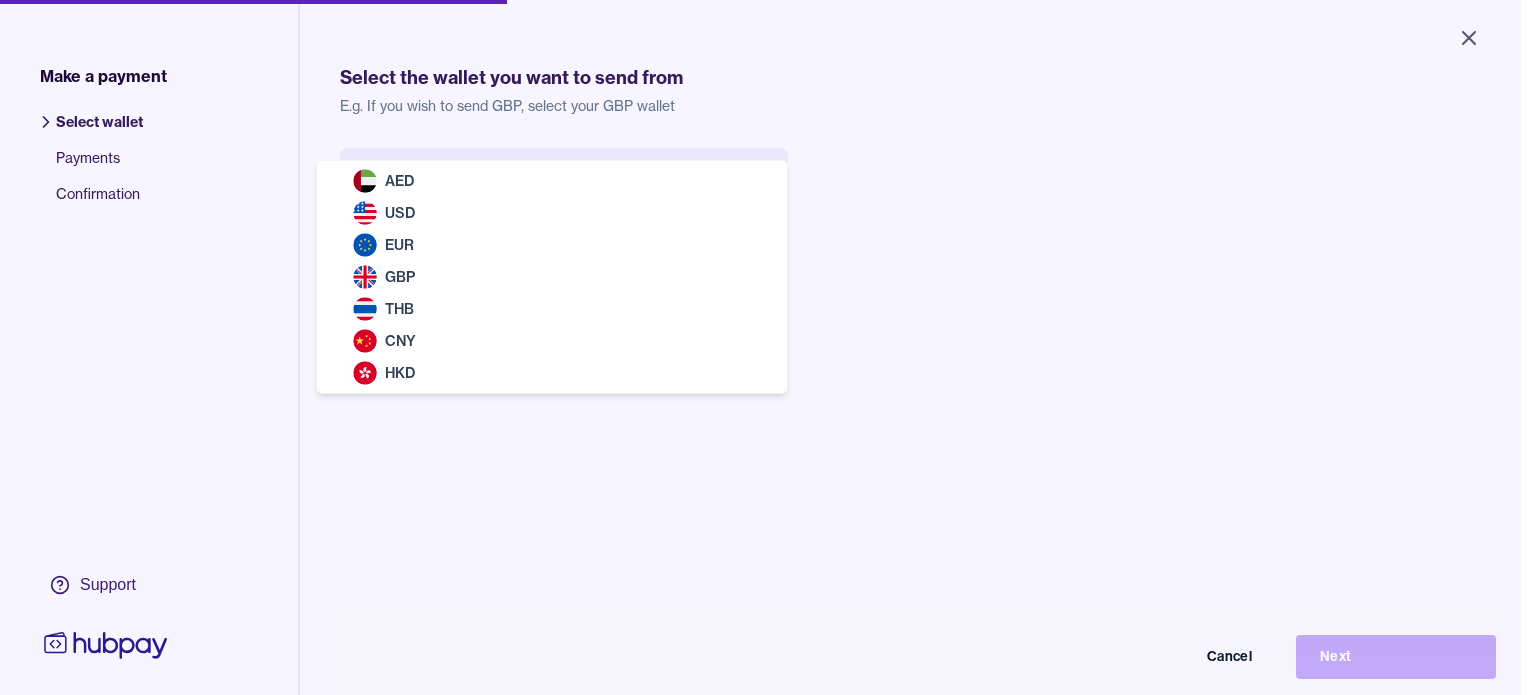click on "Close Make a payment Select wallet Payments Confirmation Support Select the wallet you want to send from E.g. If you wish to send GBP, select your GBP wallet Select wallet Cancel Next Make a payment | Hubpay AED USD EUR GBP THB CNY HKD" at bounding box center (760, 347) 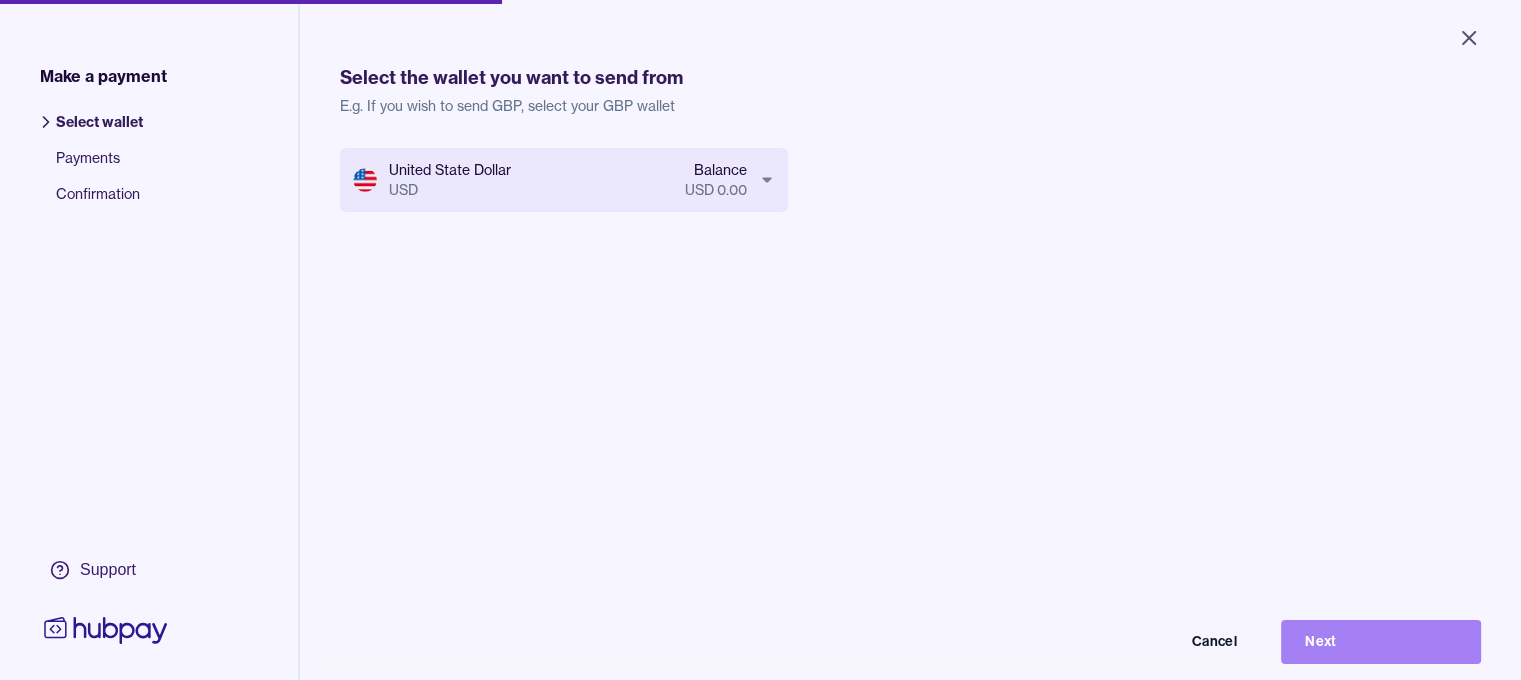 click on "Next" at bounding box center (1381, 642) 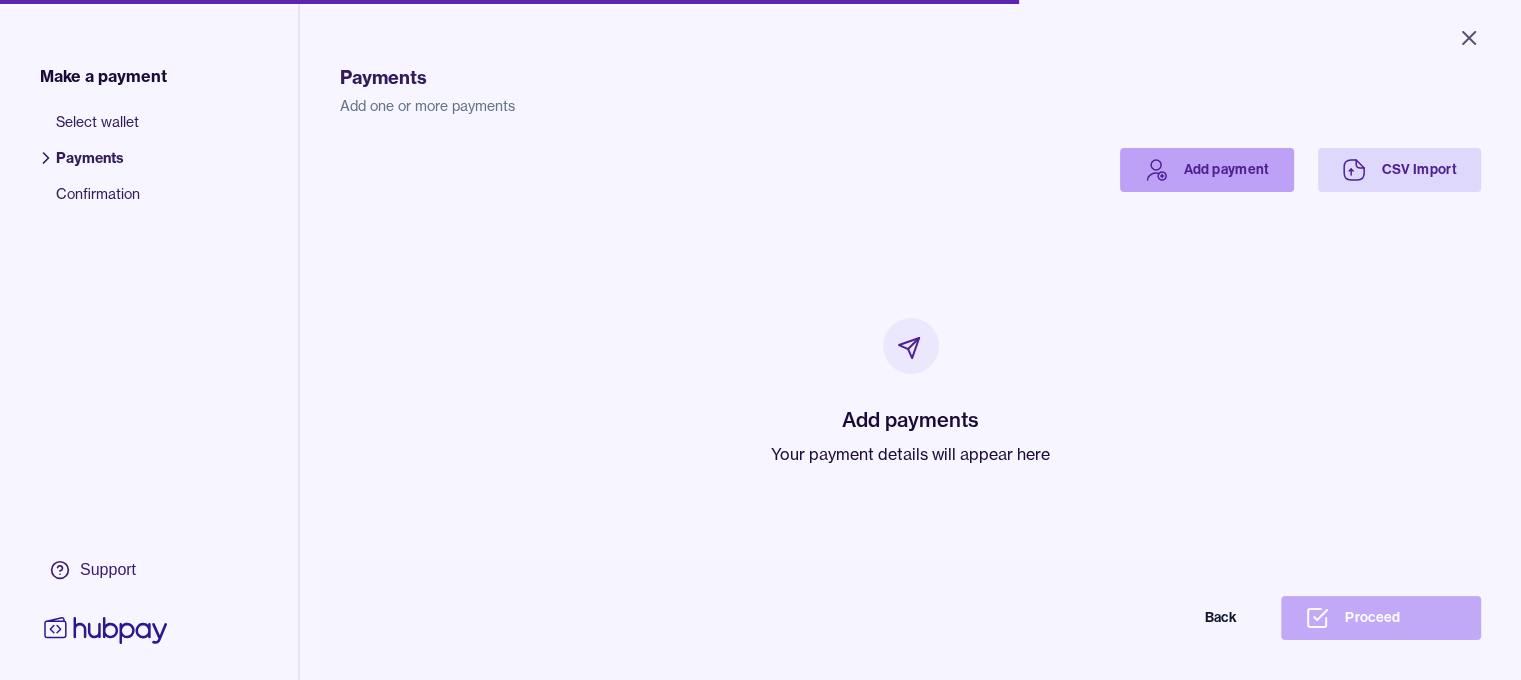 click on "Add payment" at bounding box center (1207, 170) 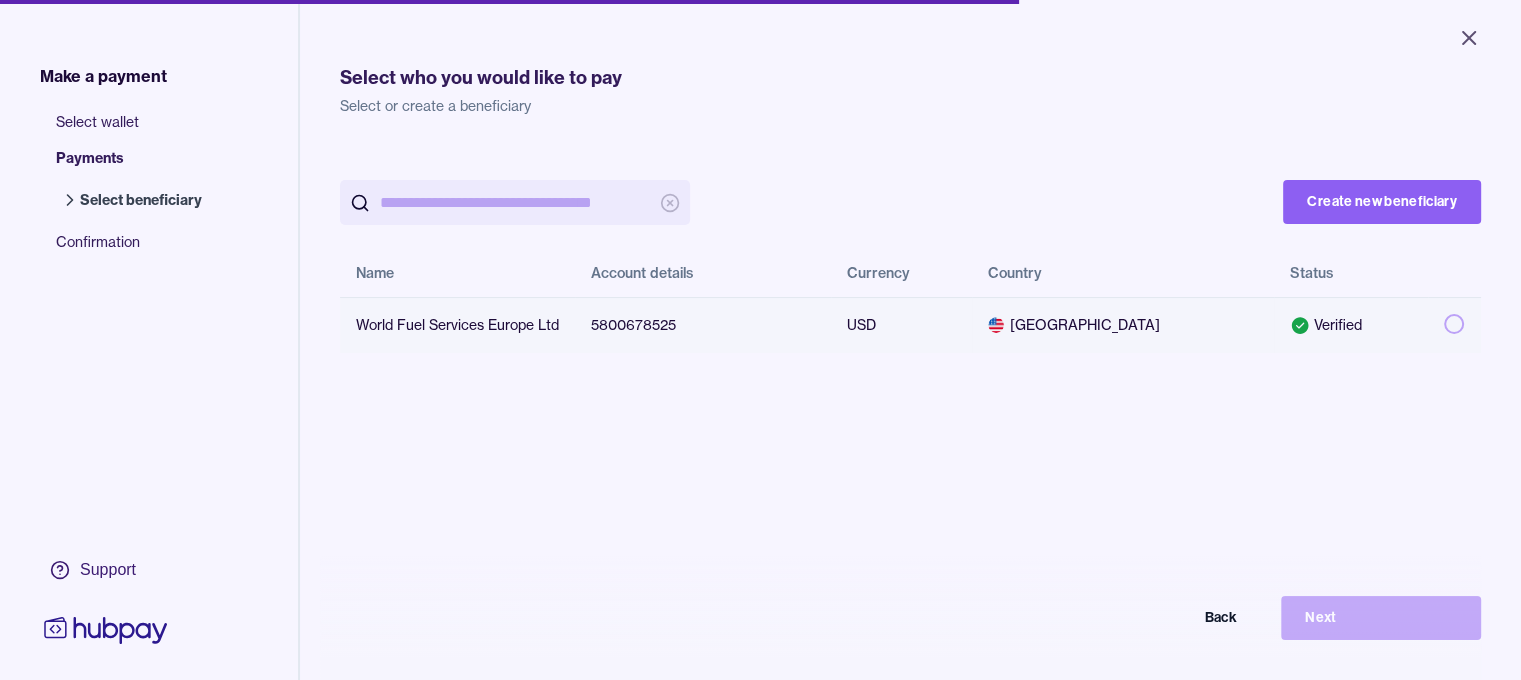 click at bounding box center [1454, 324] 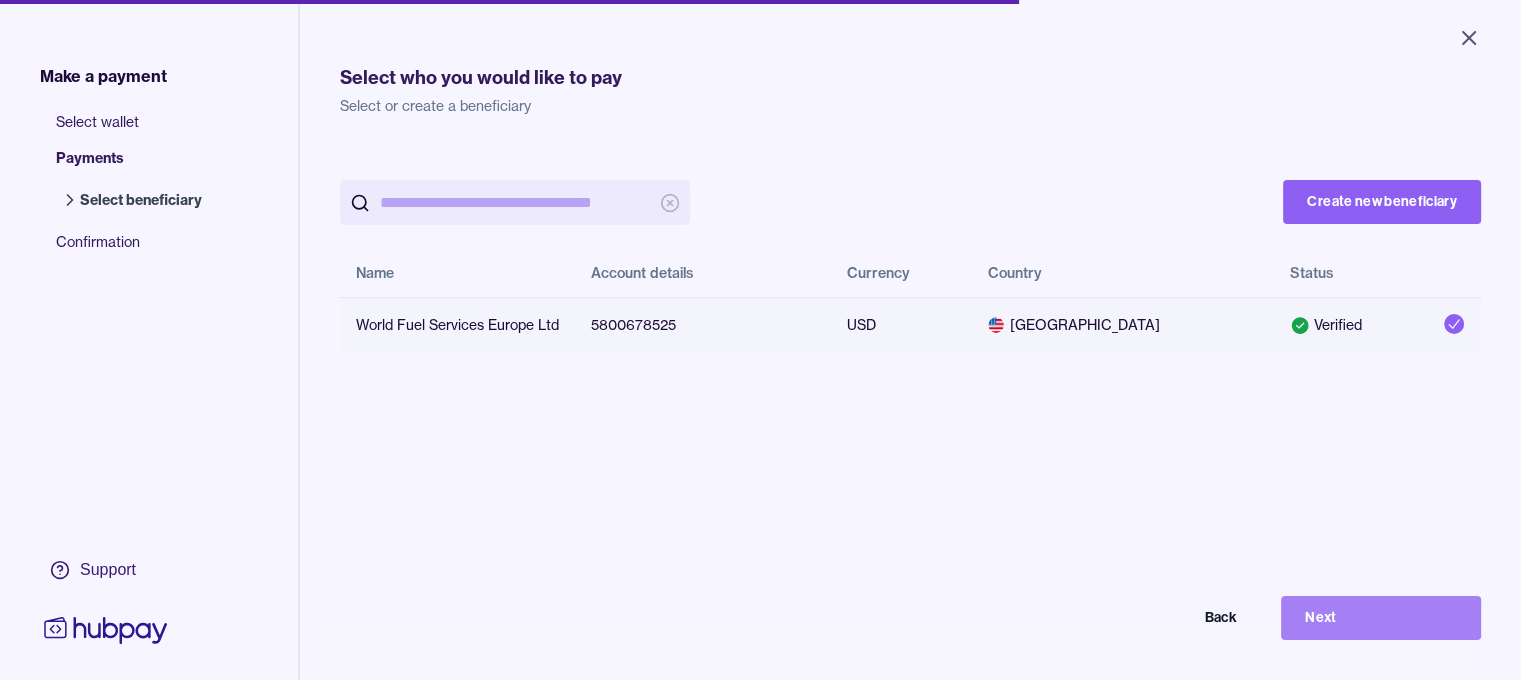 click on "Next" at bounding box center [1381, 618] 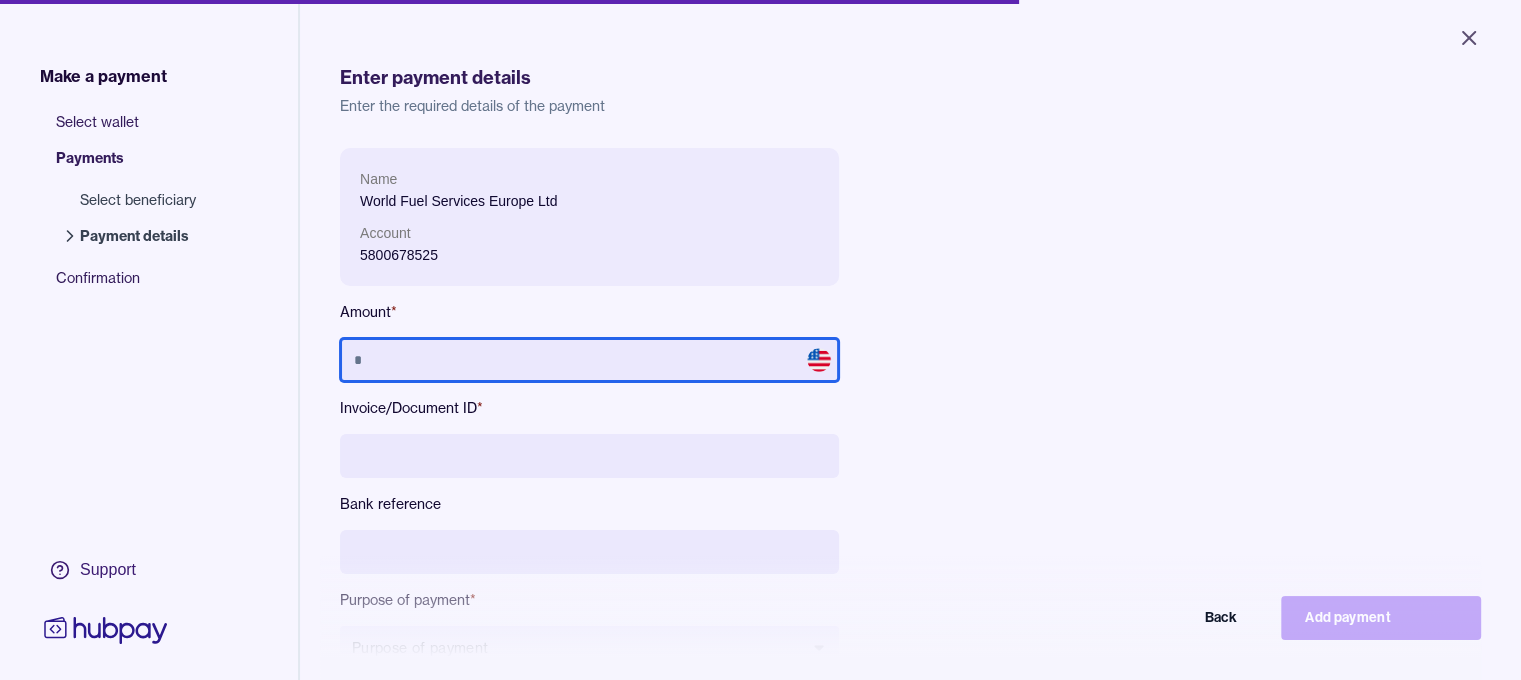 click at bounding box center (589, 360) 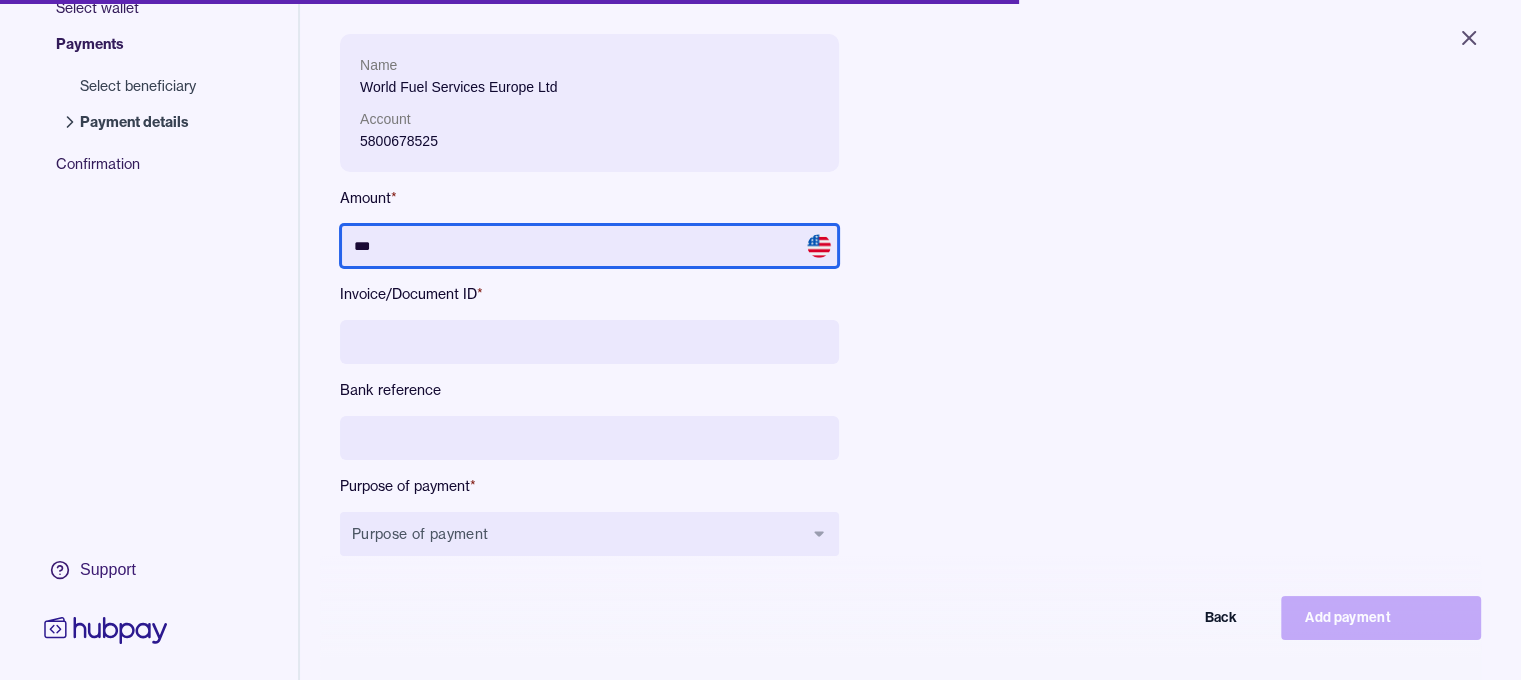 scroll, scrollTop: 120, scrollLeft: 0, axis: vertical 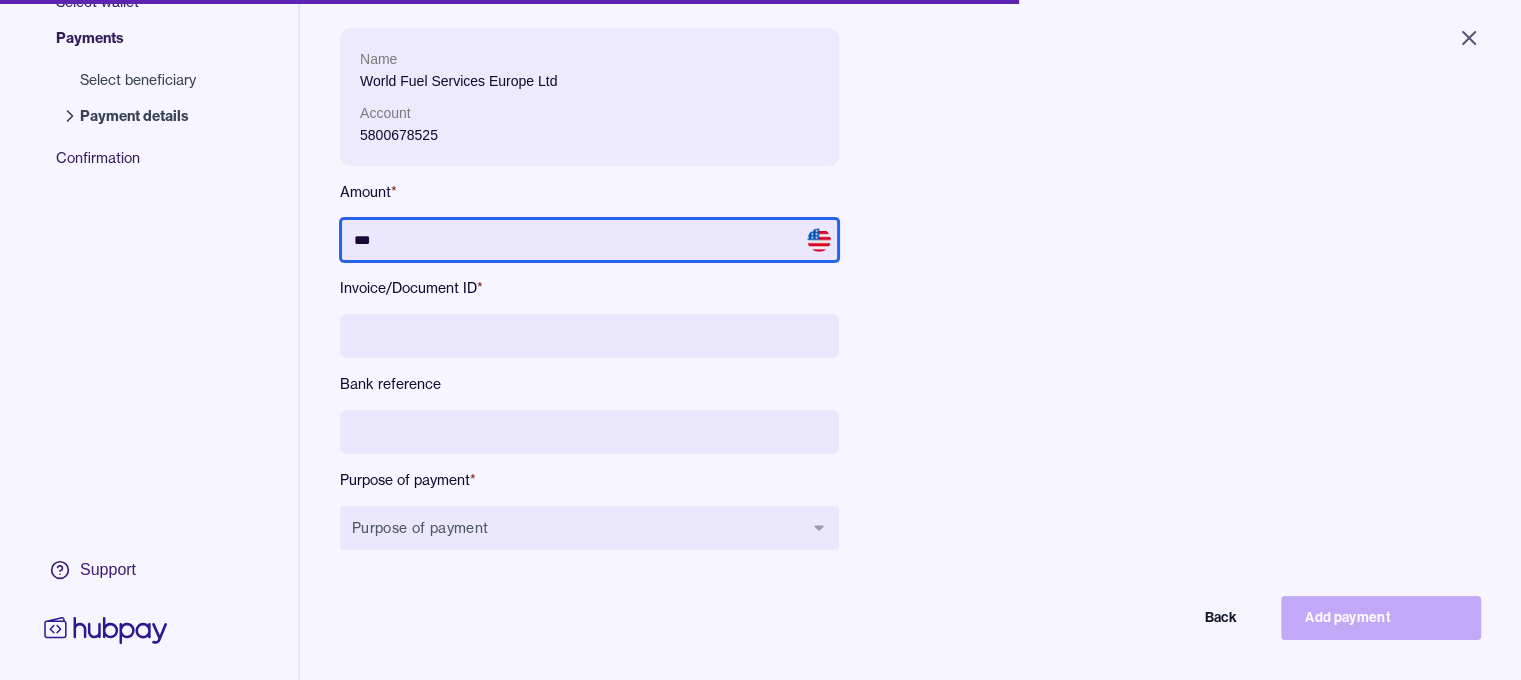 type on "***" 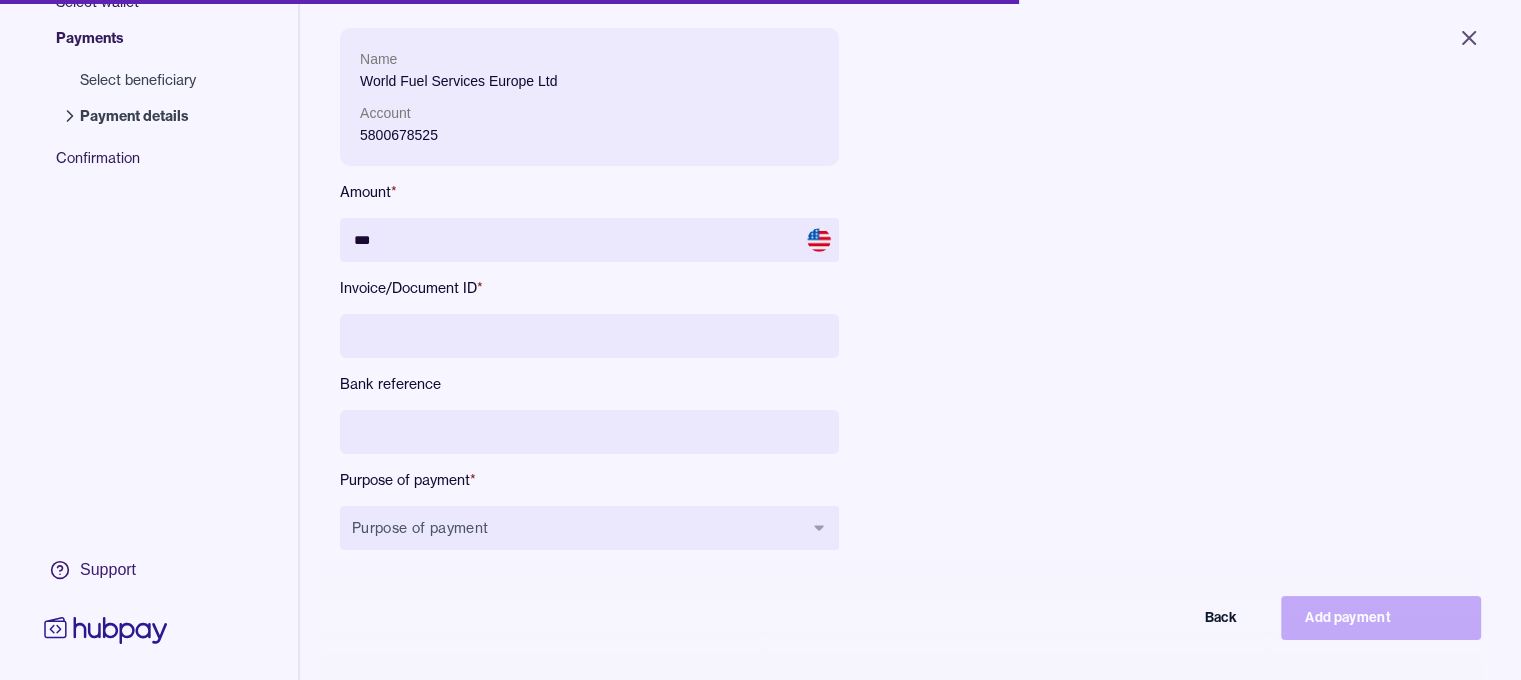 click at bounding box center (589, 336) 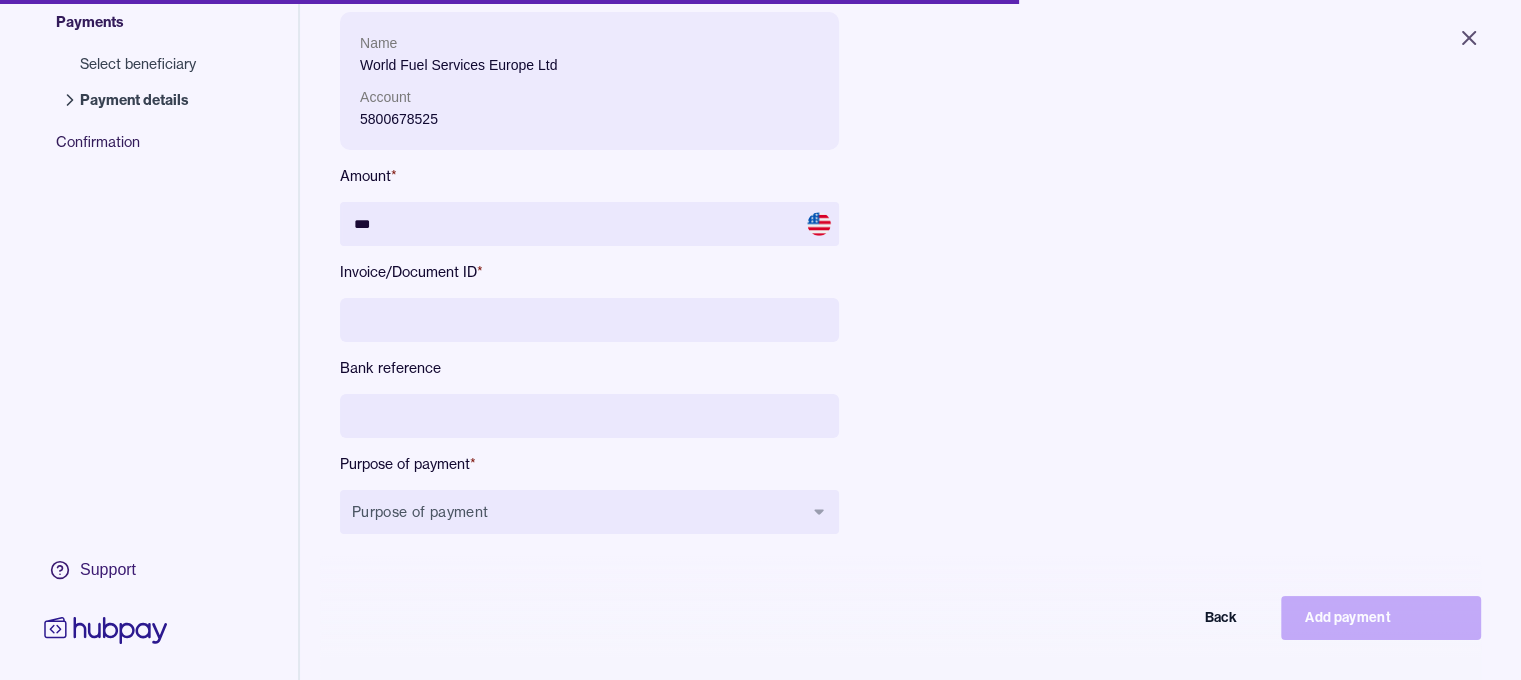 scroll, scrollTop: 138, scrollLeft: 0, axis: vertical 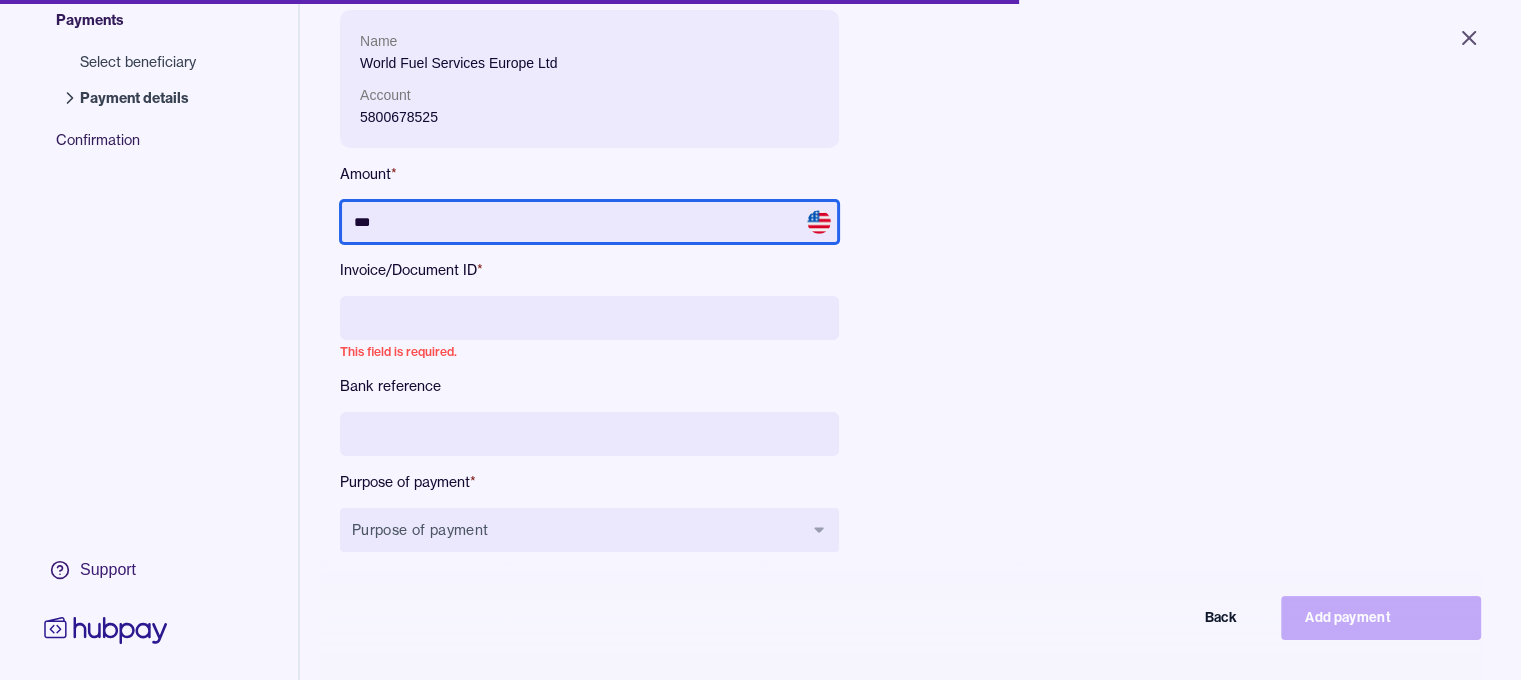 drag, startPoint x: 481, startPoint y: 213, endPoint x: 204, endPoint y: 242, distance: 278.51392 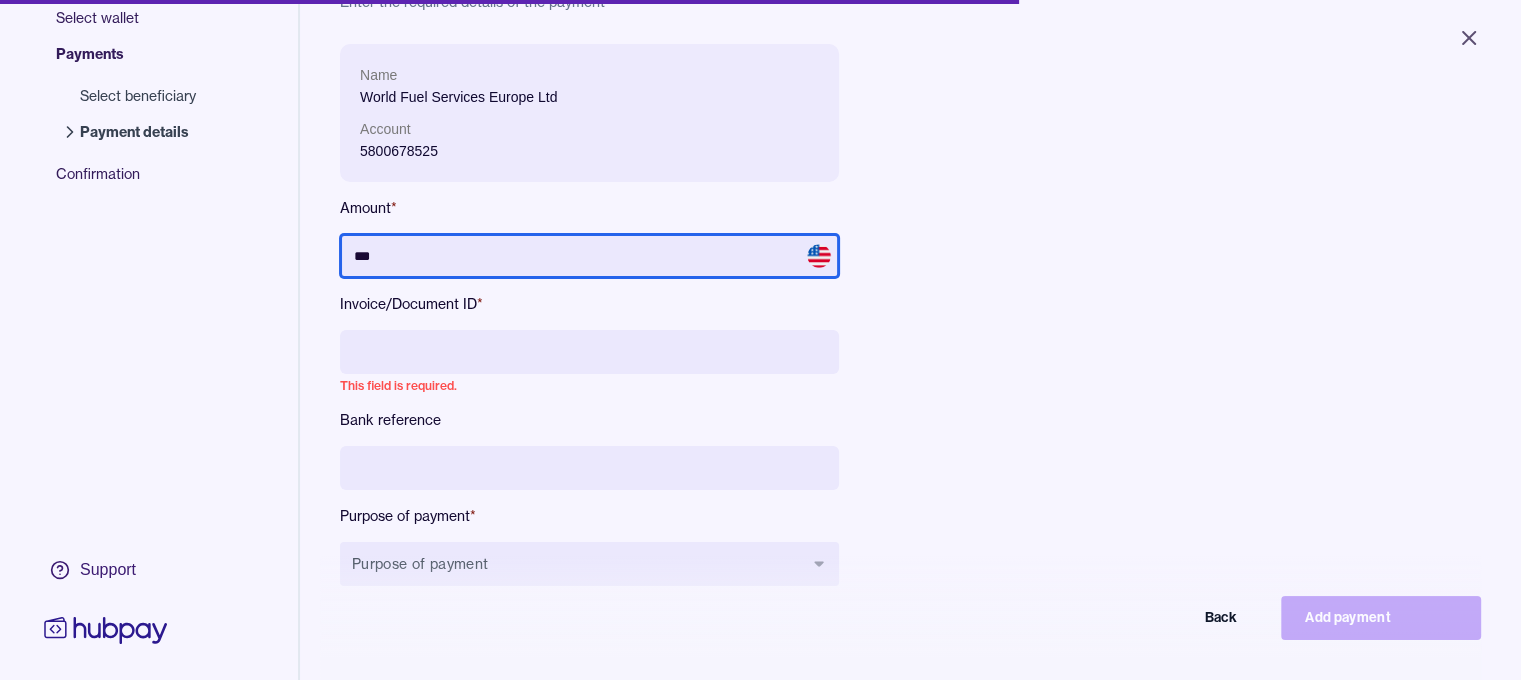 scroll, scrollTop: 102, scrollLeft: 0, axis: vertical 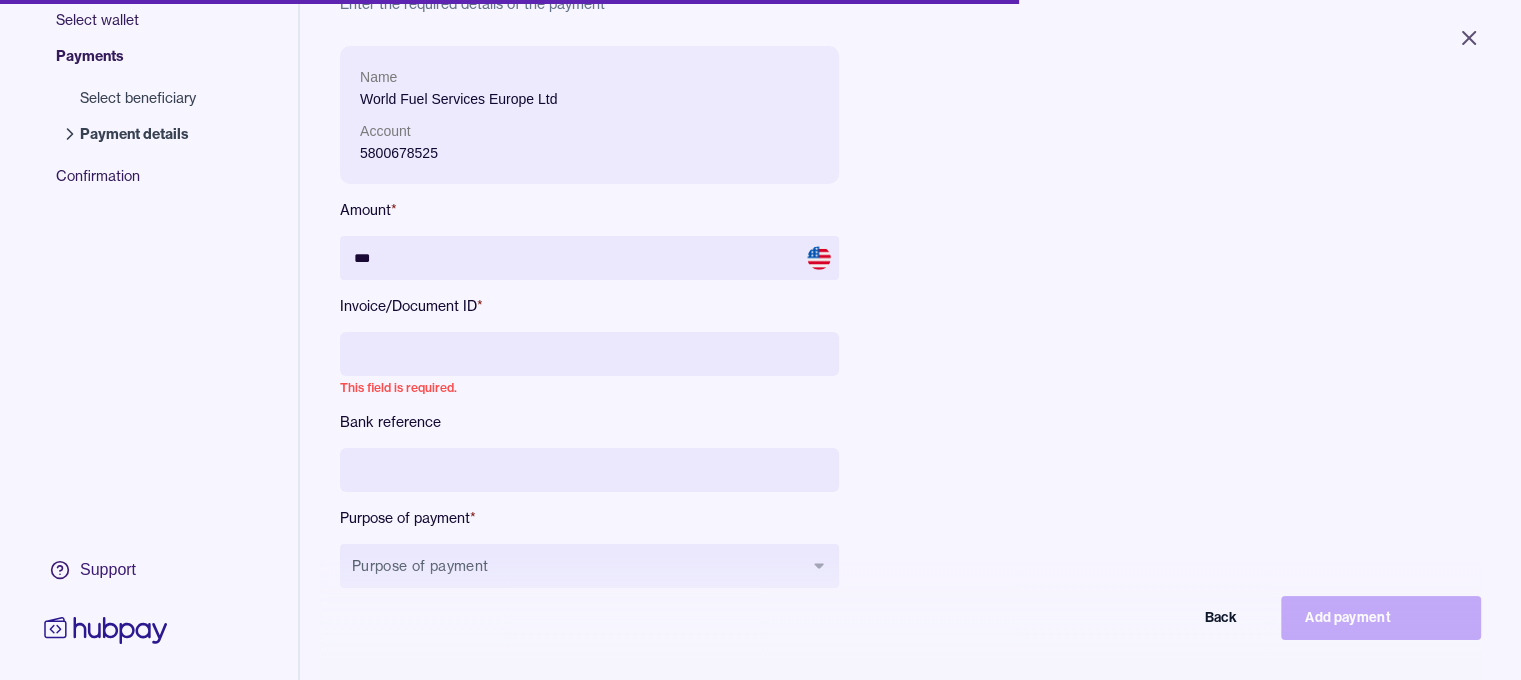 click at bounding box center (589, 354) 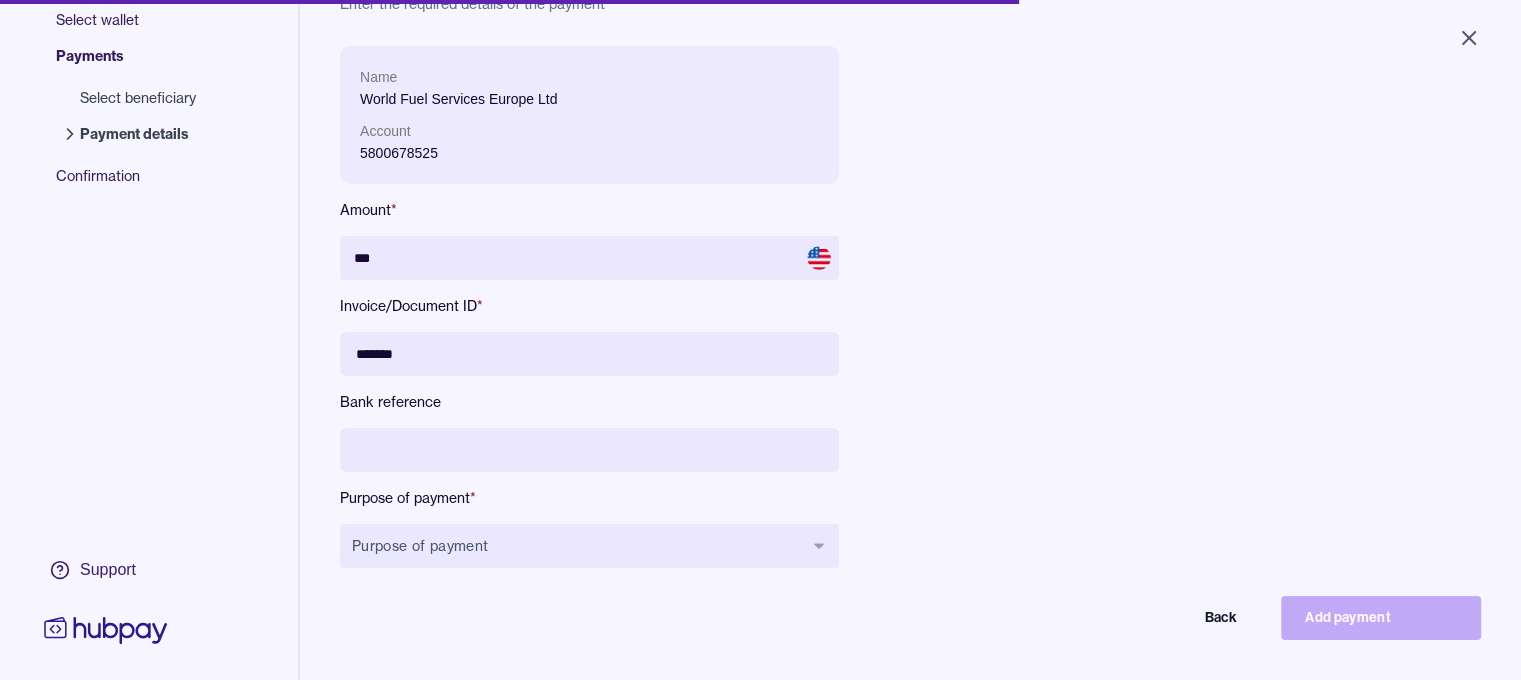 type on "*******" 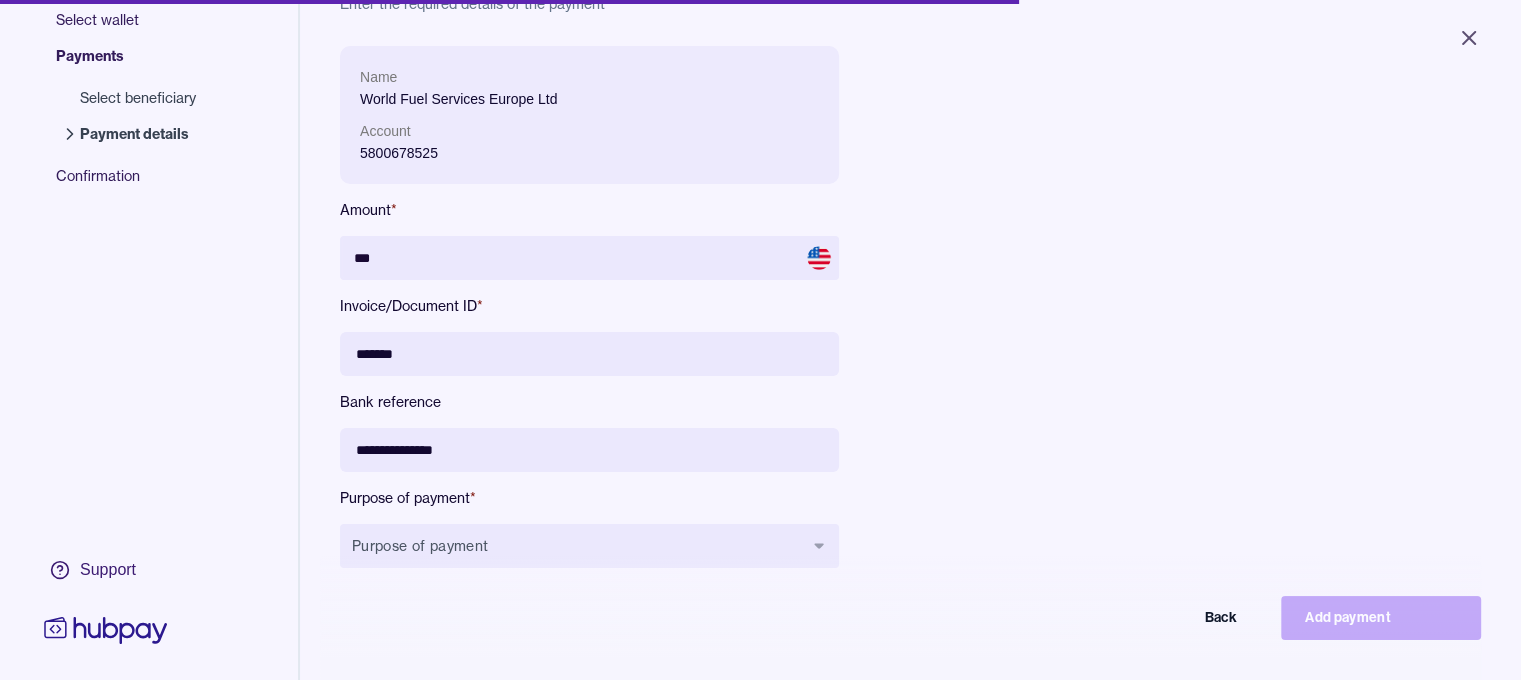 type on "**********" 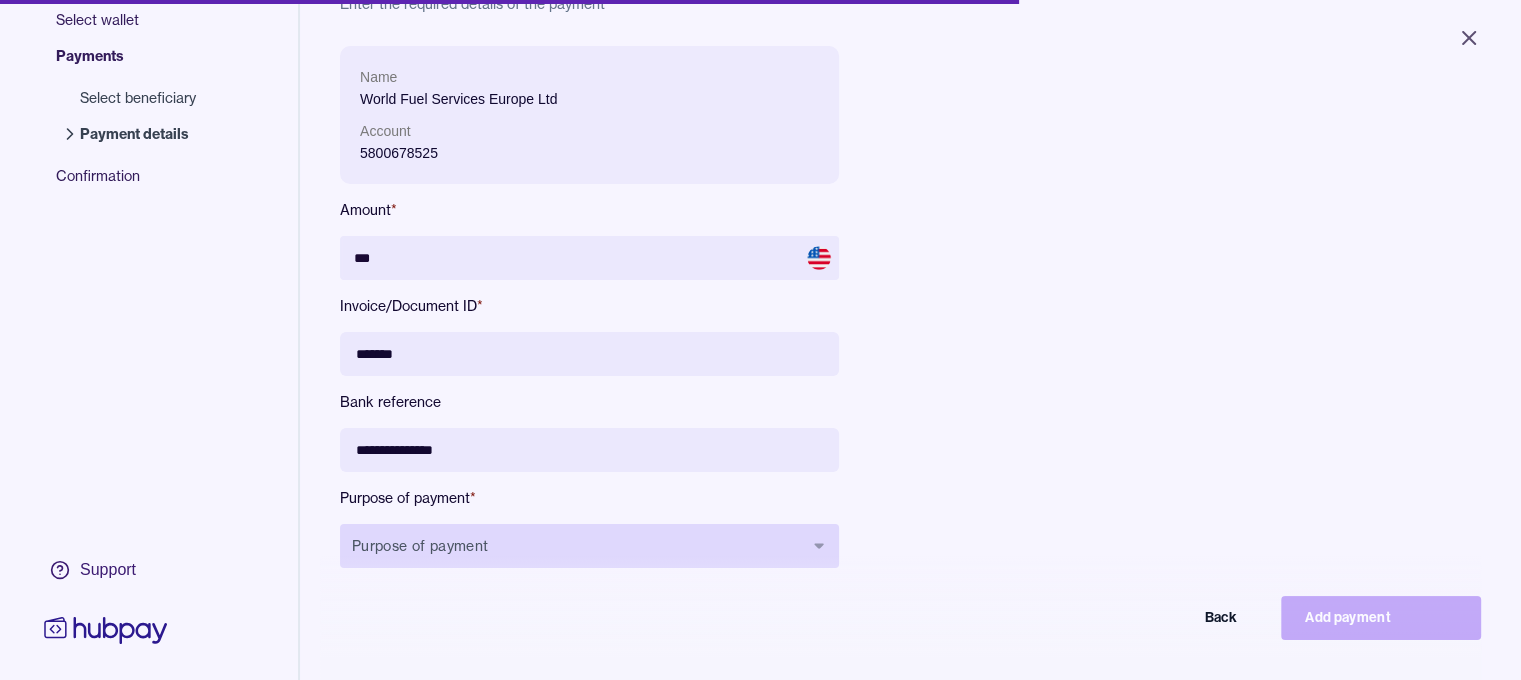click on "Purpose of payment" at bounding box center [589, 546] 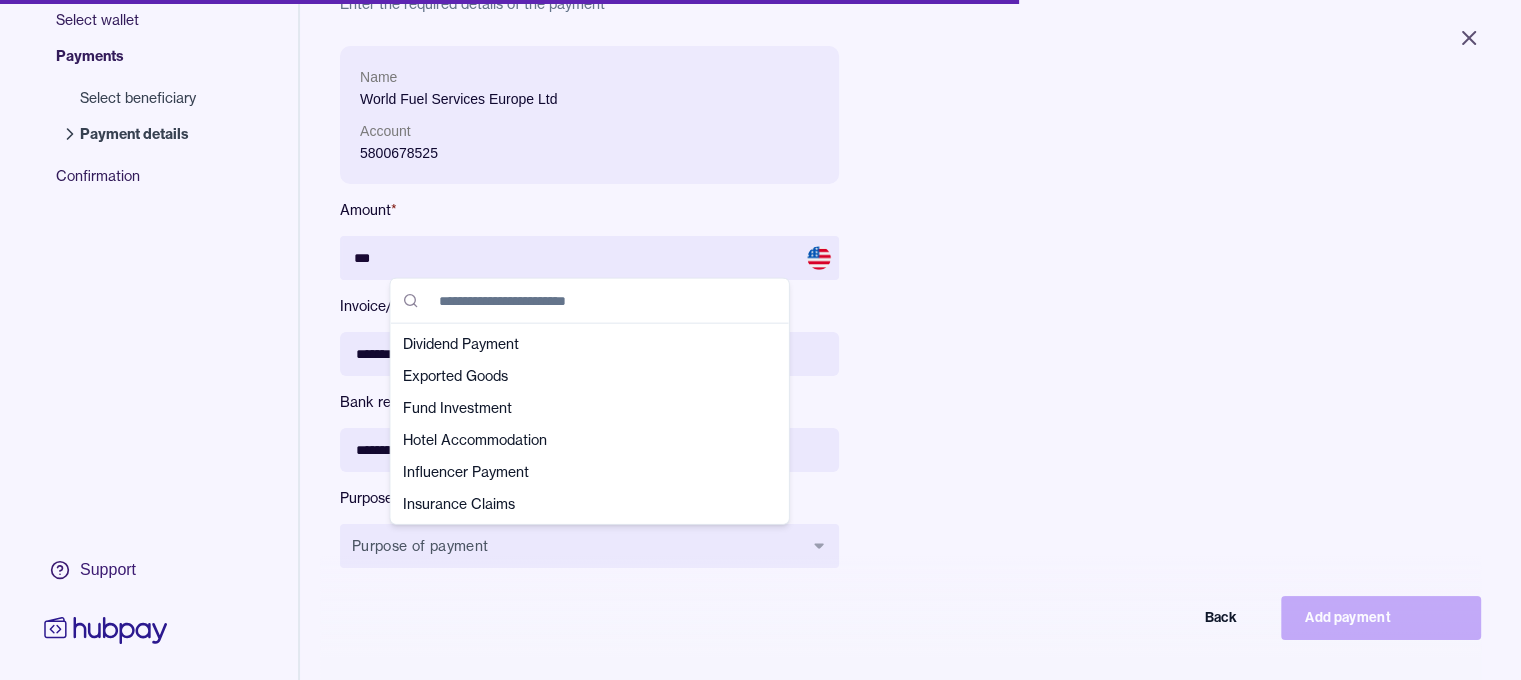 scroll, scrollTop: 204, scrollLeft: 0, axis: vertical 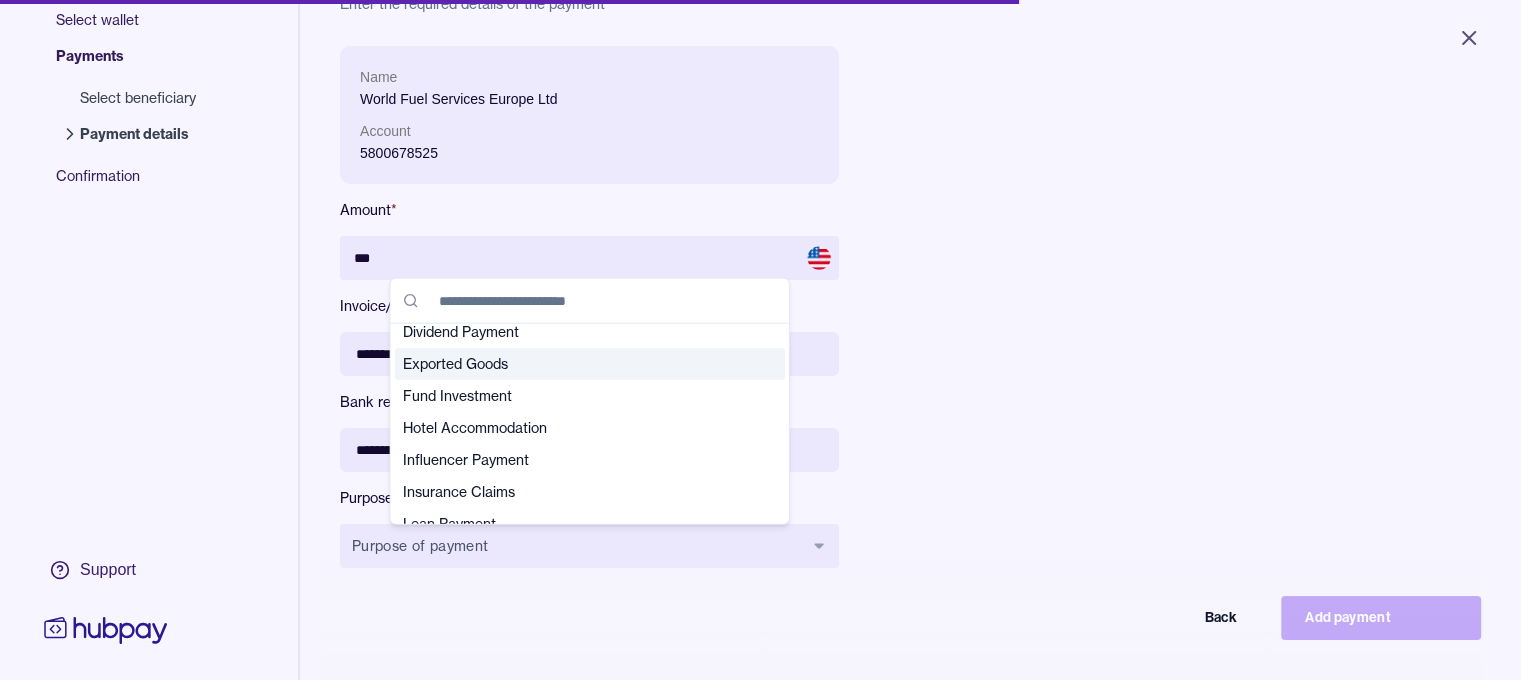 click on "Exported Goods" at bounding box center [578, 364] 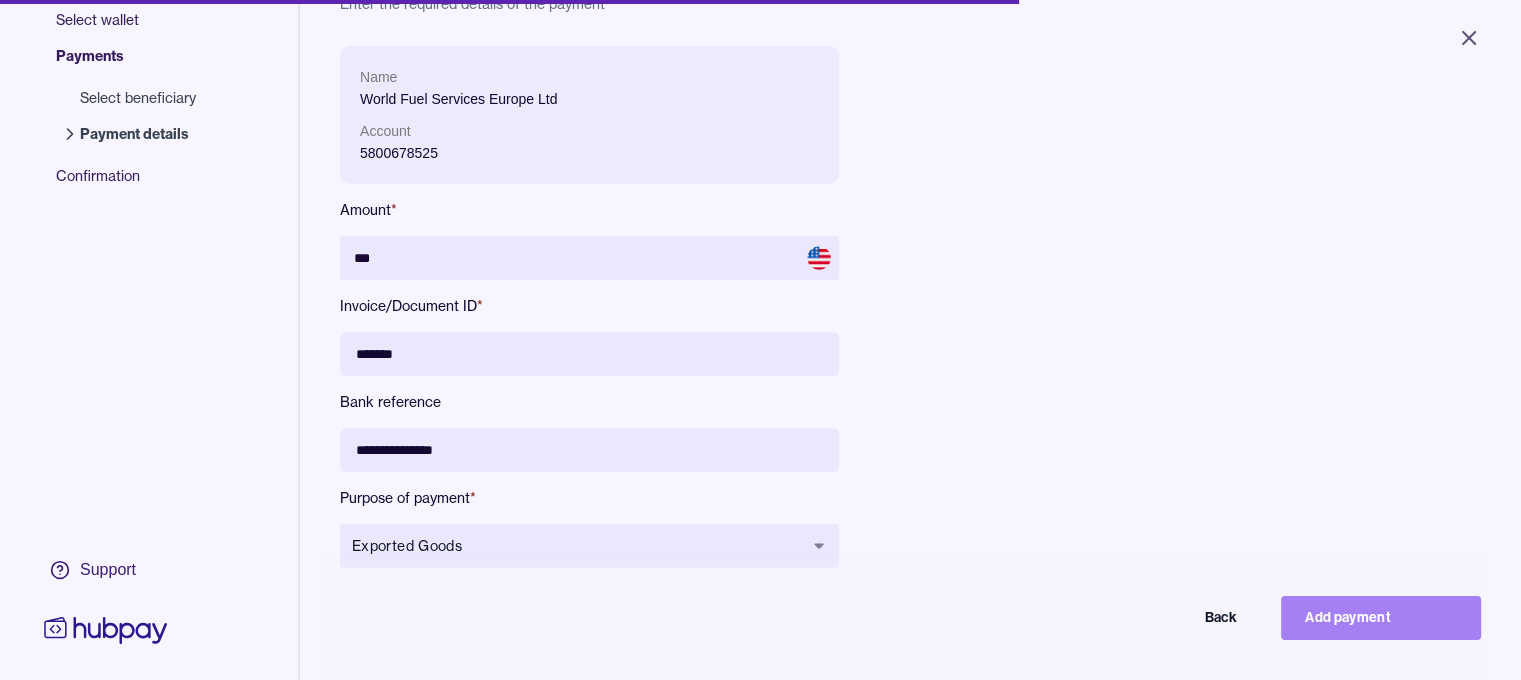 click on "Add payment" at bounding box center (1381, 618) 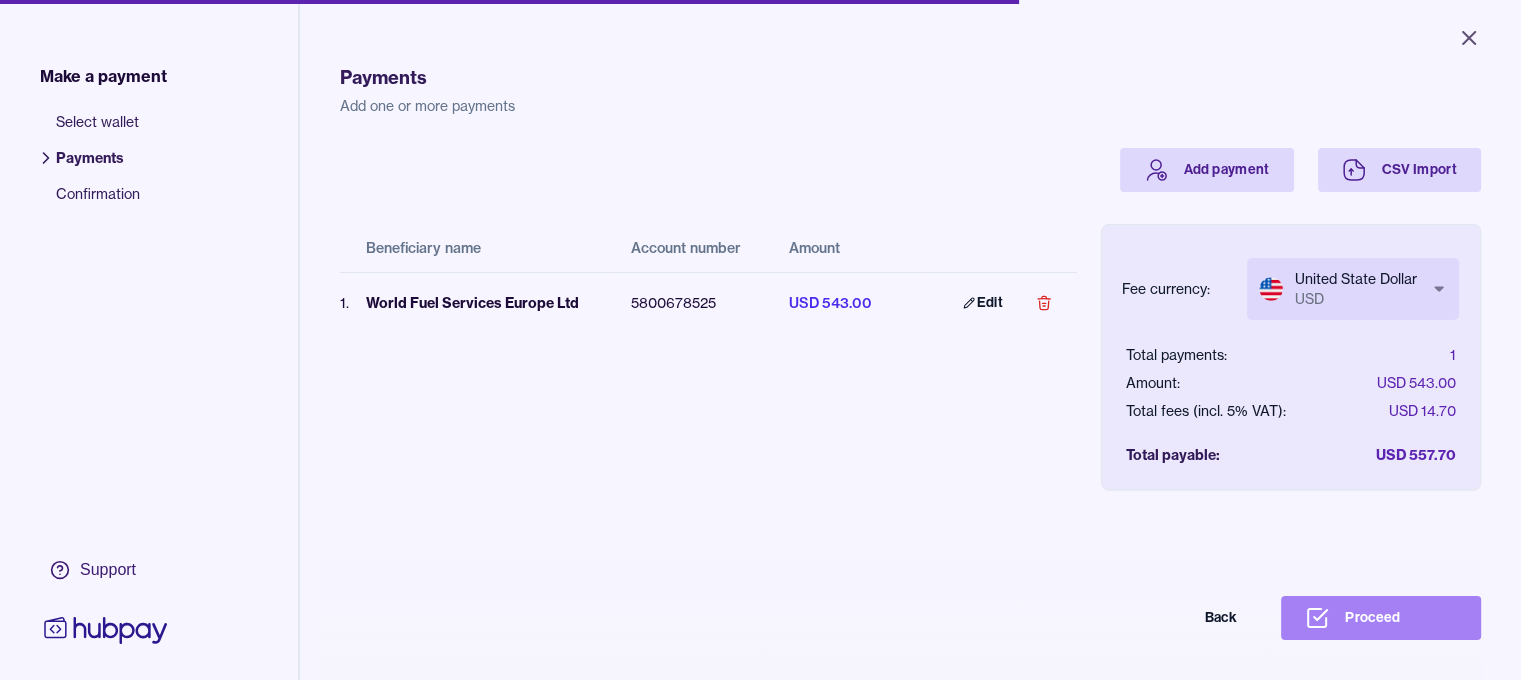 click on "Proceed" at bounding box center (1381, 618) 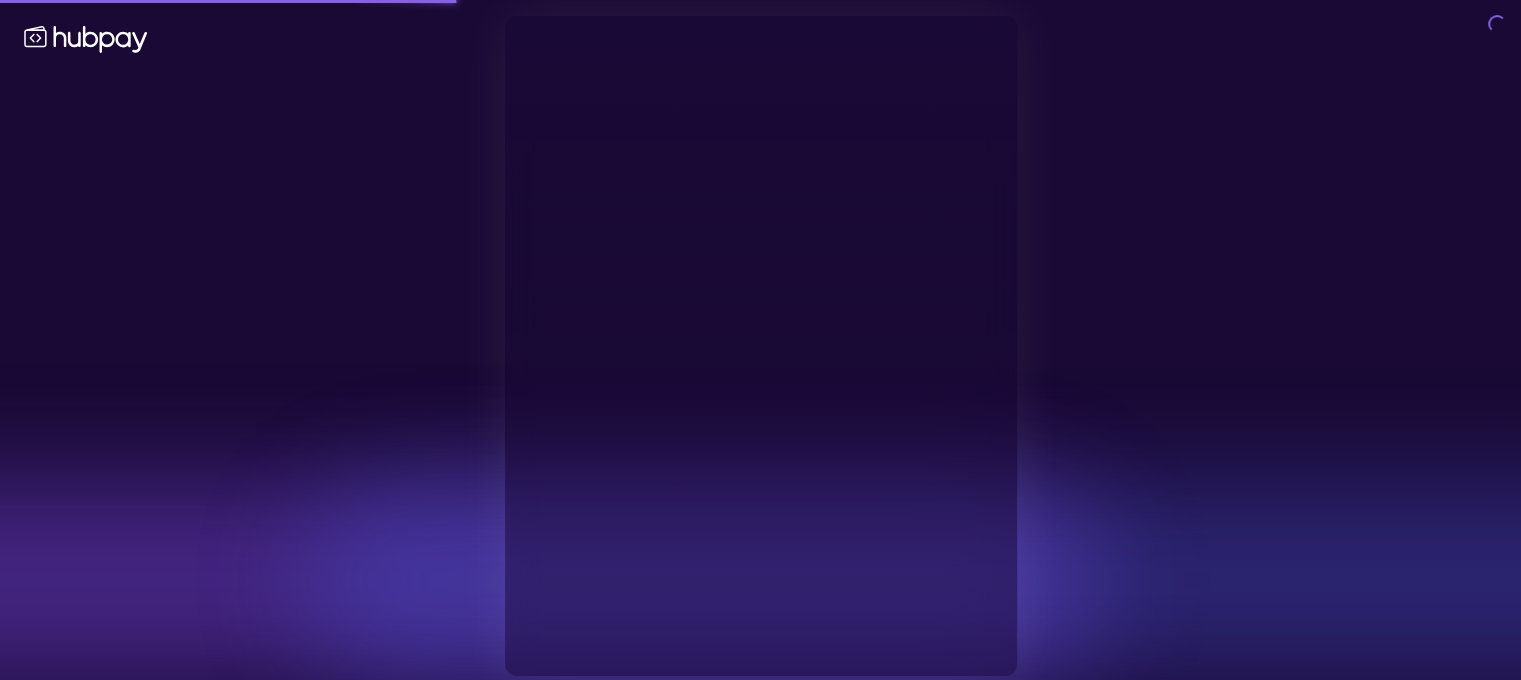 type on "**********" 